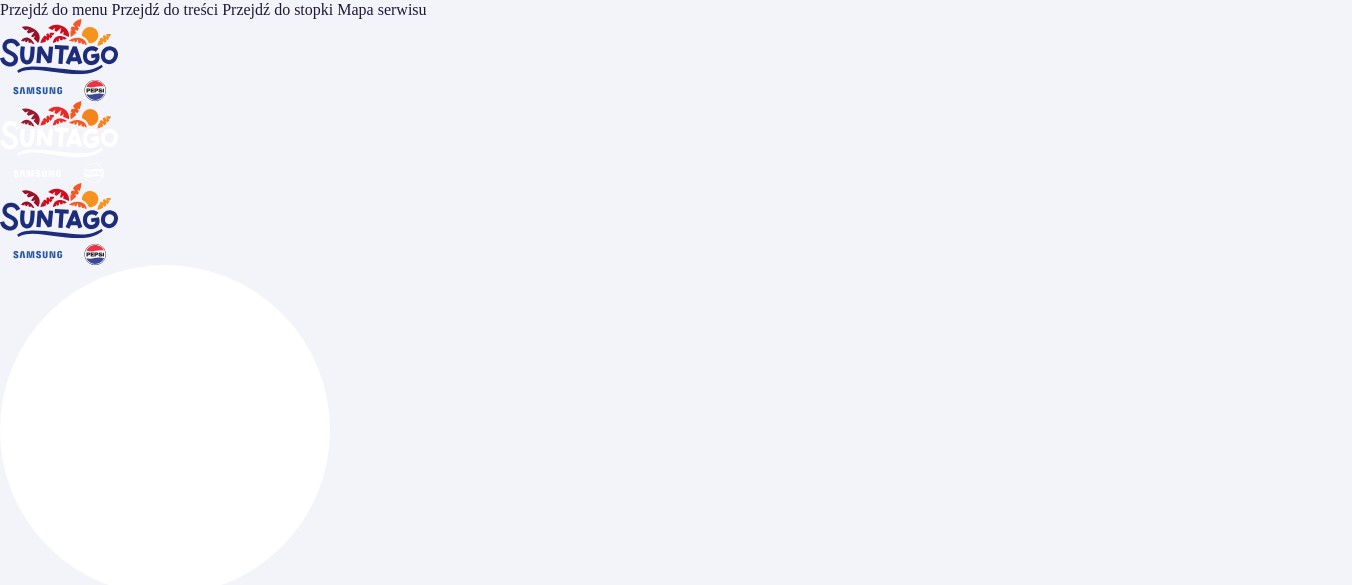 scroll, scrollTop: 0, scrollLeft: 0, axis: both 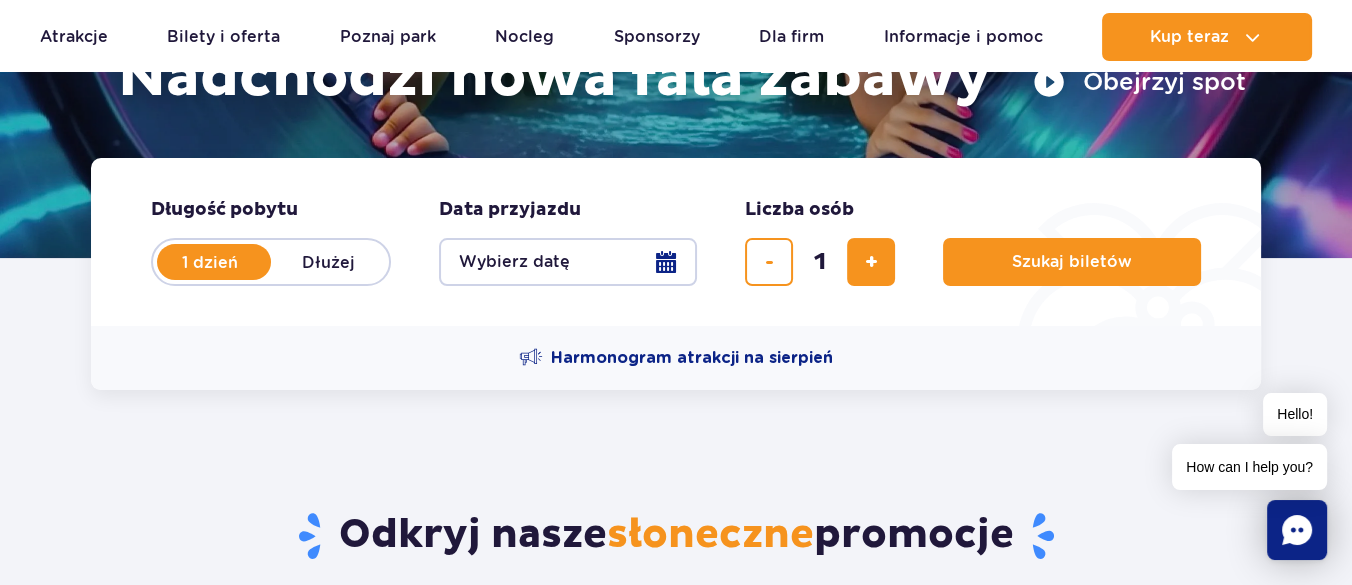click on "Wybierz datę" at bounding box center (568, 262) 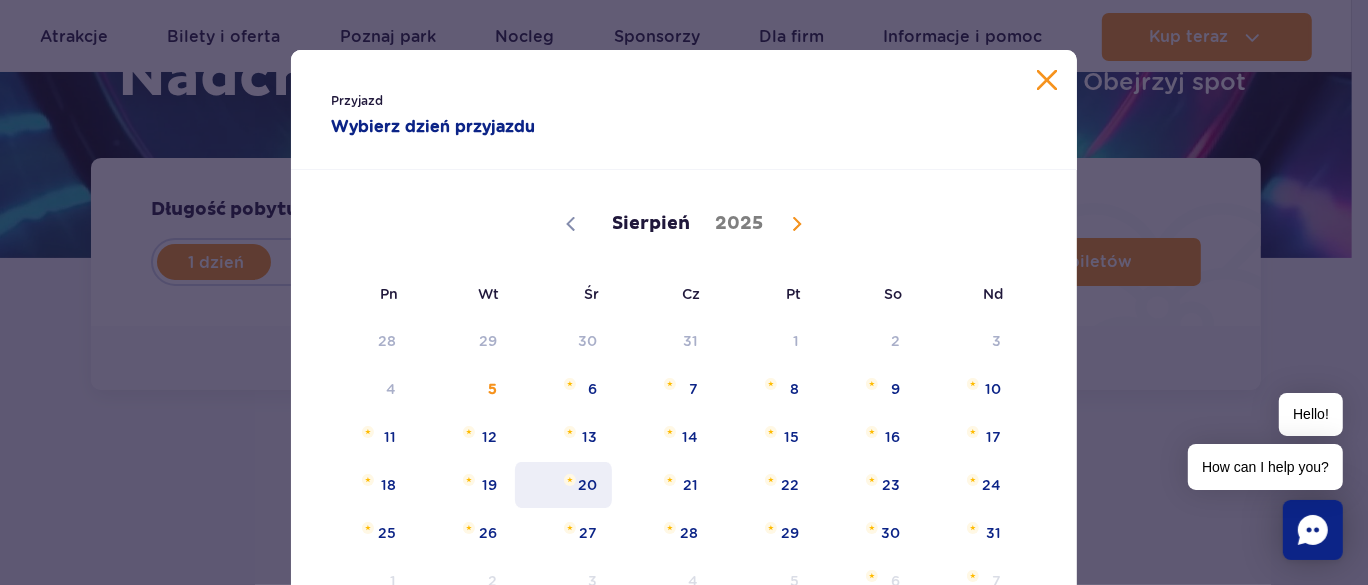 click on "20" at bounding box center (563, 485) 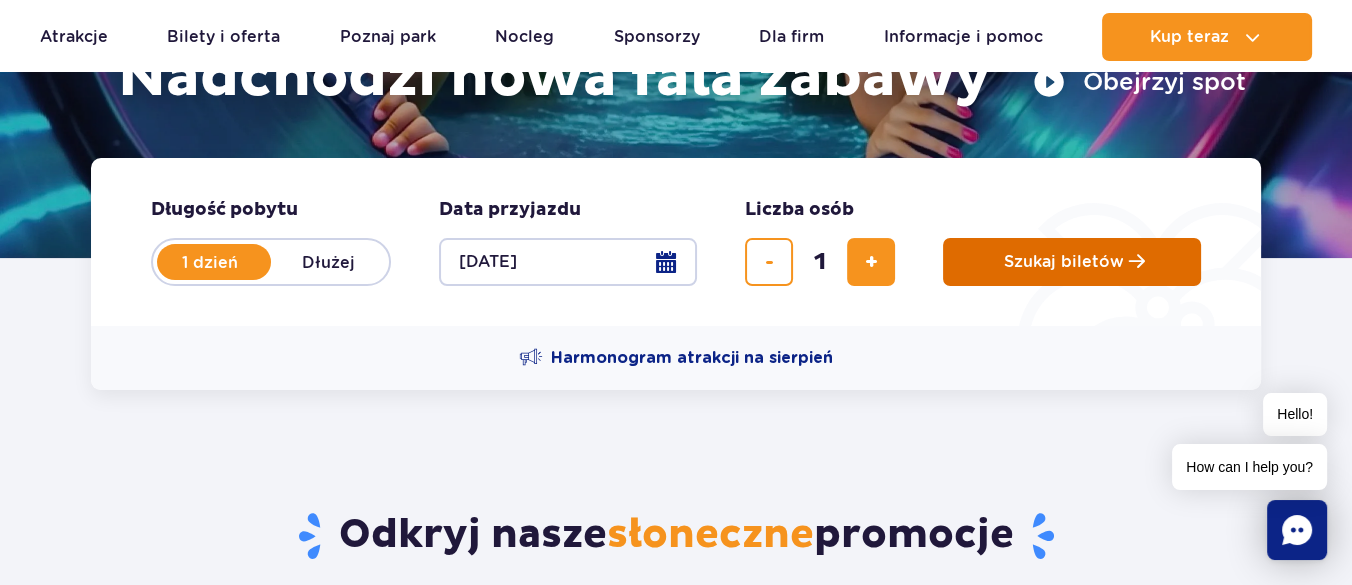 click on "Szukaj biletów" at bounding box center (1072, 262) 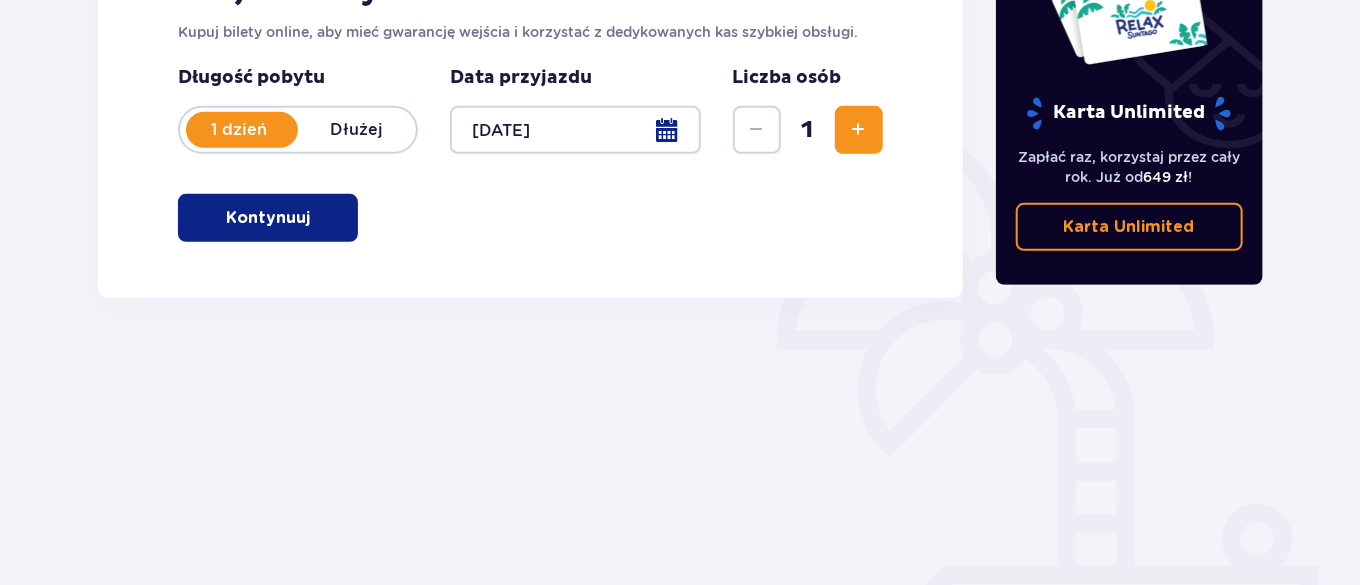 scroll, scrollTop: 370, scrollLeft: 0, axis: vertical 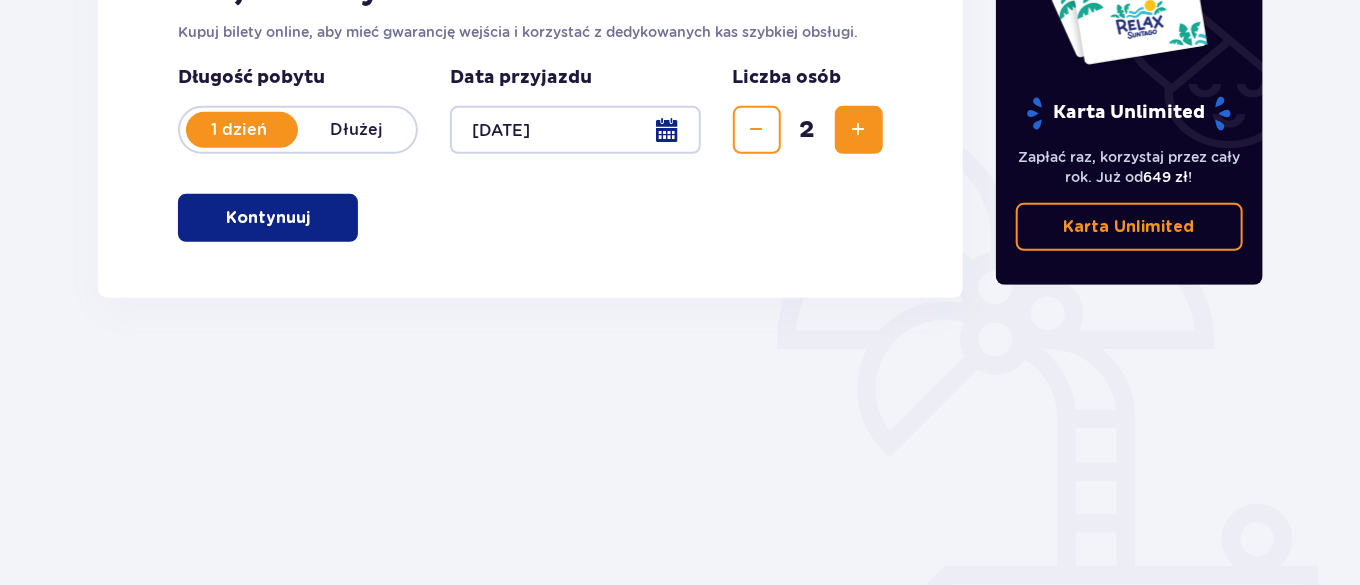 click at bounding box center [859, 130] 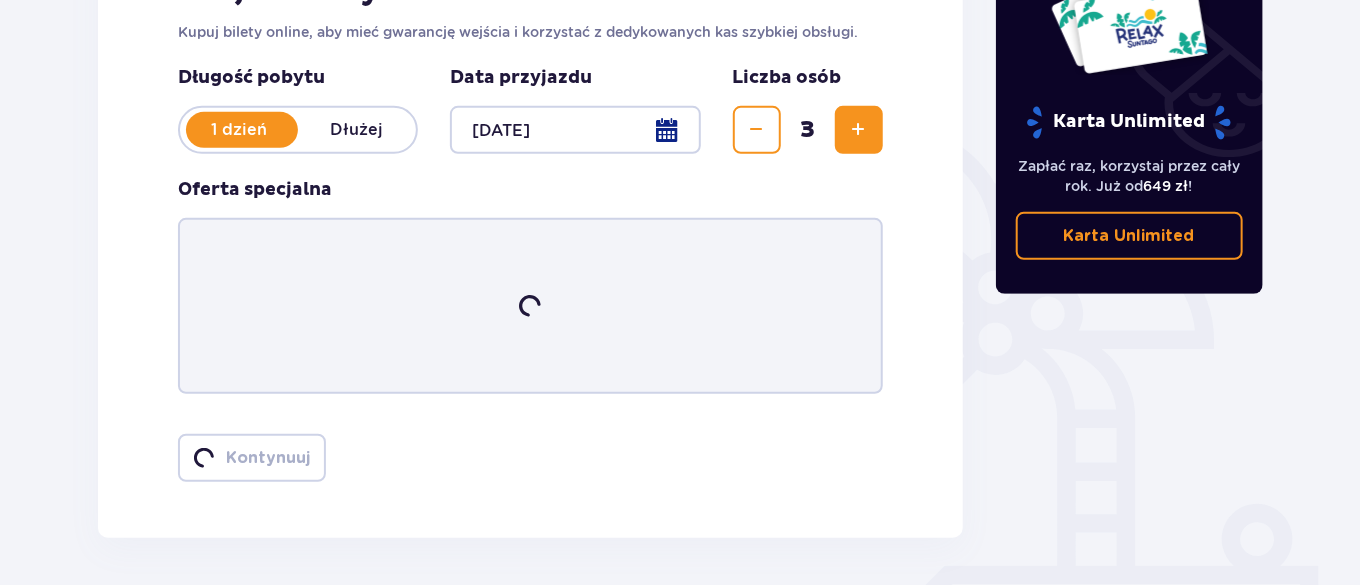 click at bounding box center [859, 130] 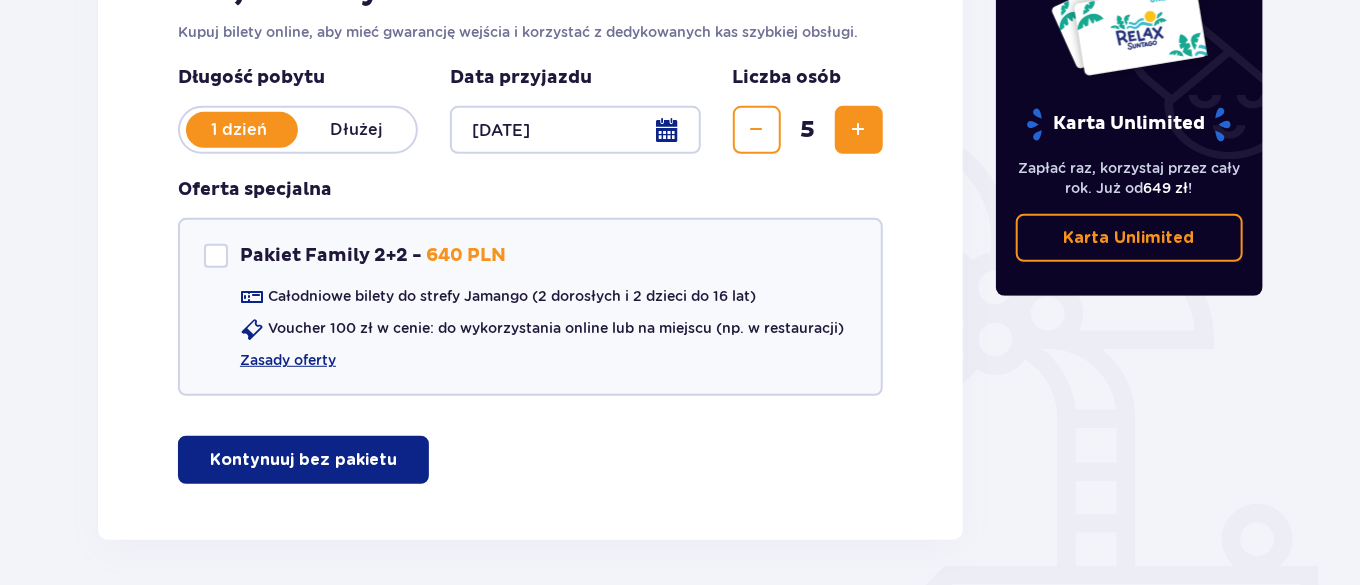 click at bounding box center [859, 130] 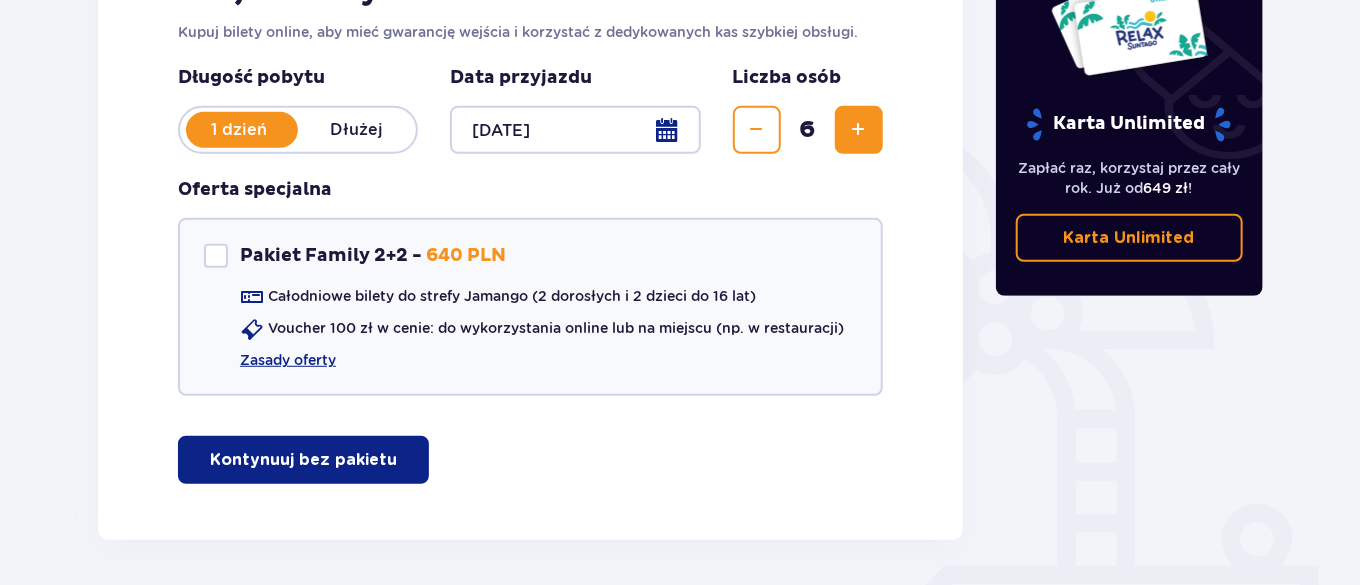 click at bounding box center [859, 130] 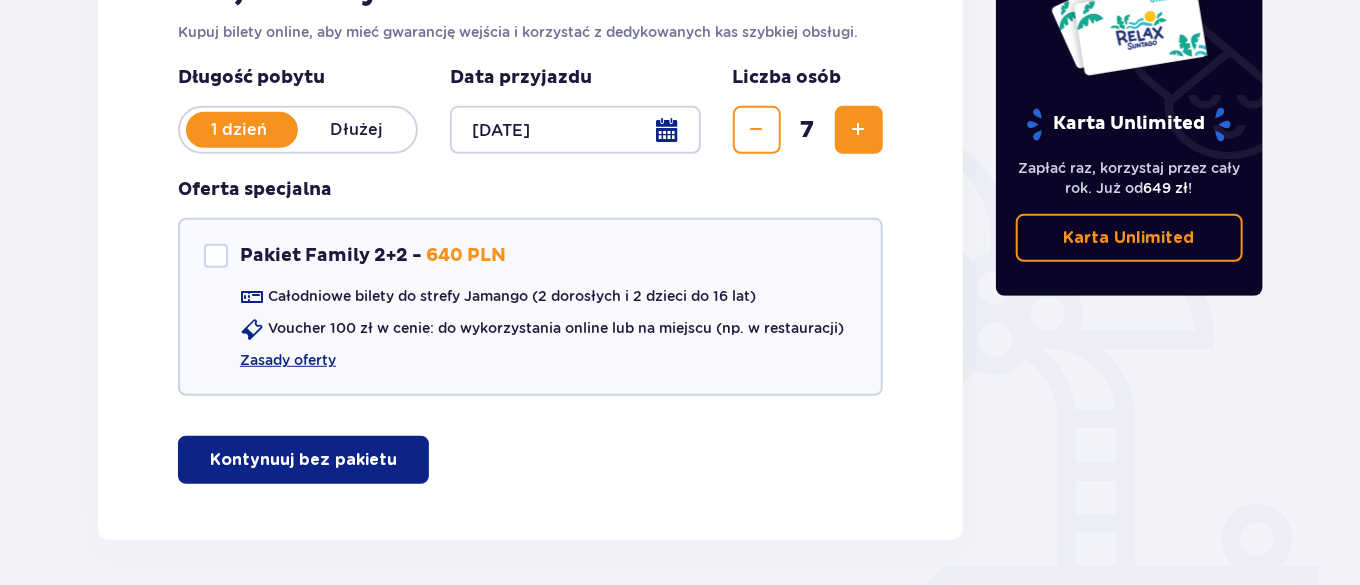 click at bounding box center [859, 130] 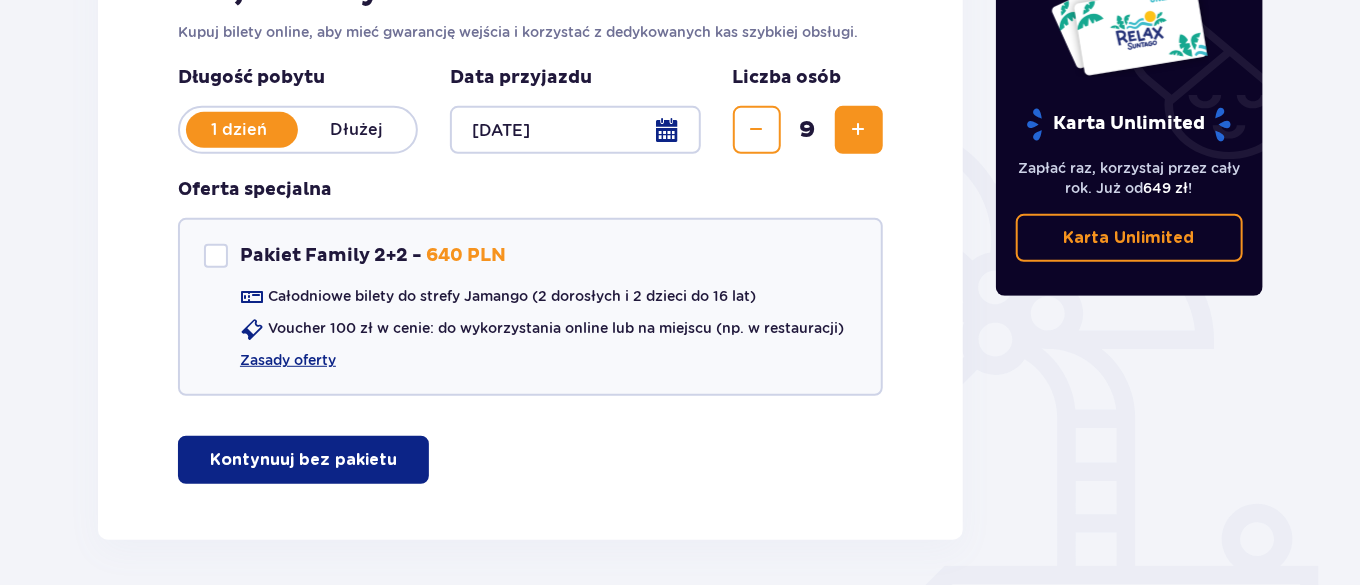 click at bounding box center [859, 130] 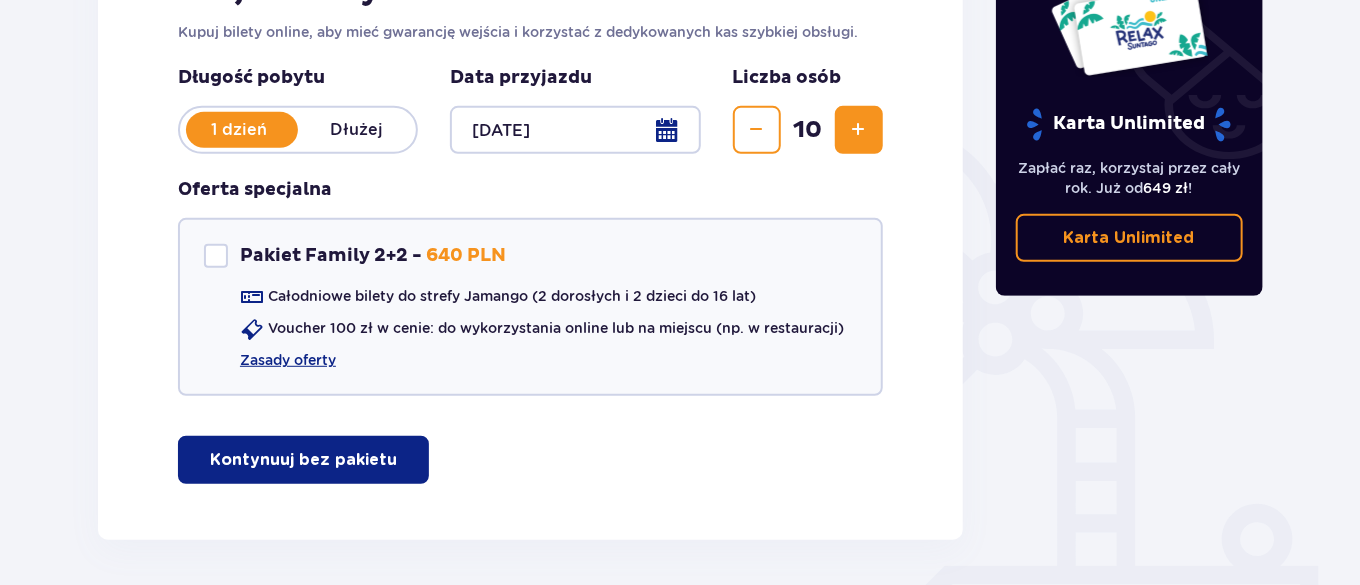 click at bounding box center [859, 130] 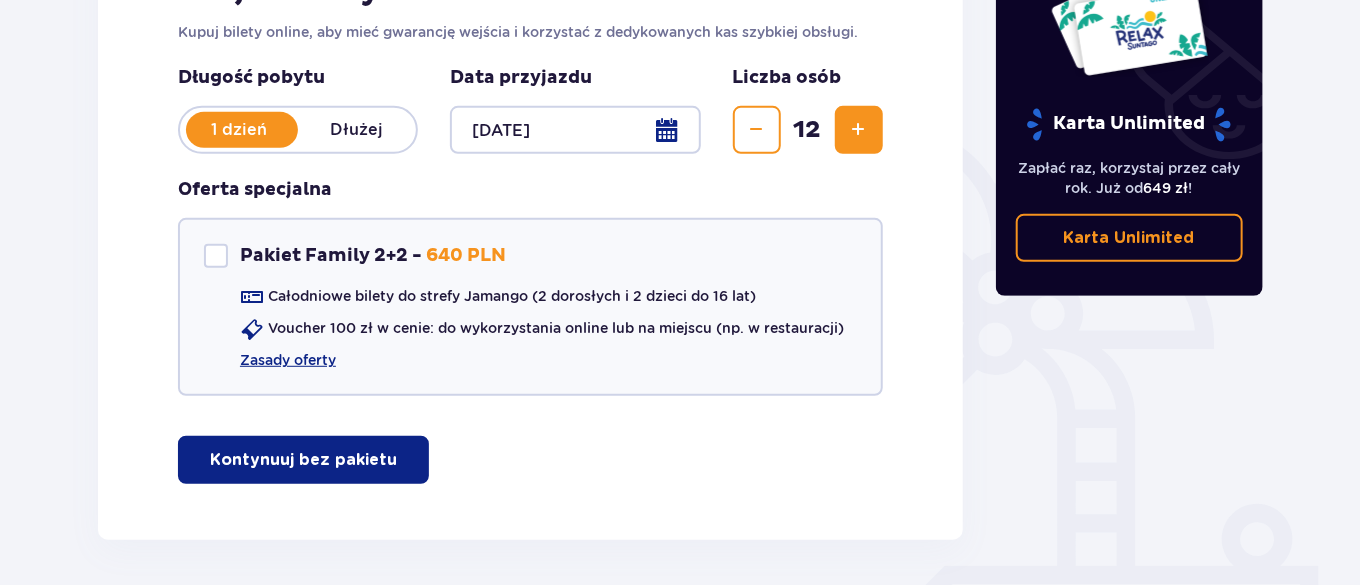 click at bounding box center (859, 130) 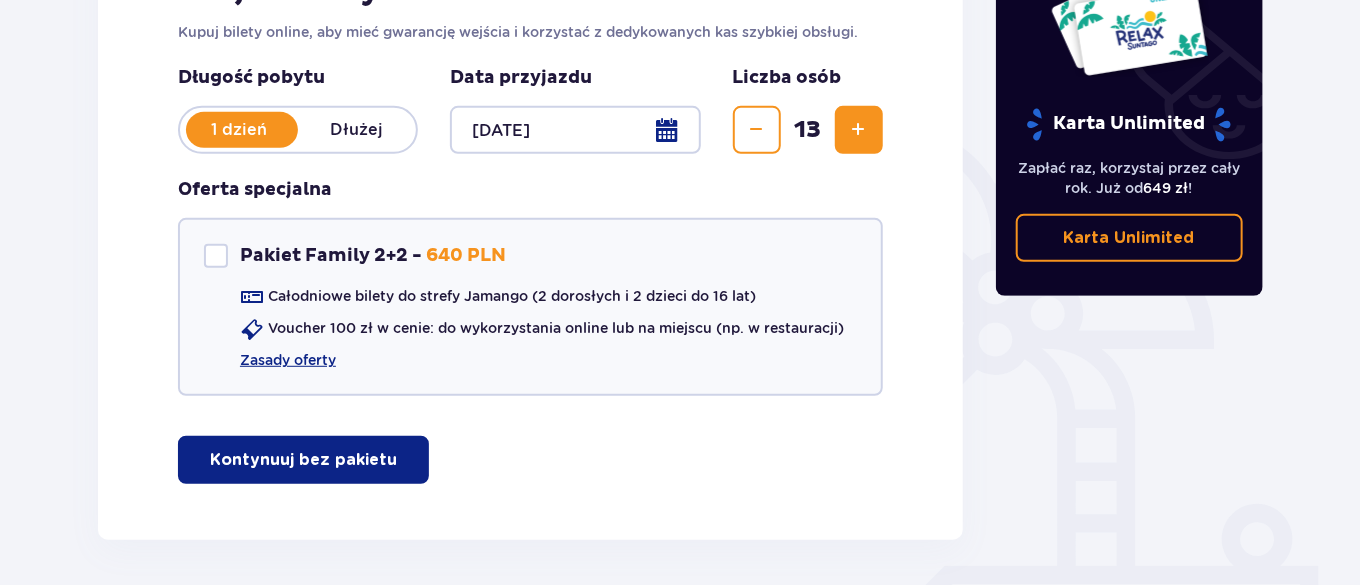 click at bounding box center (859, 130) 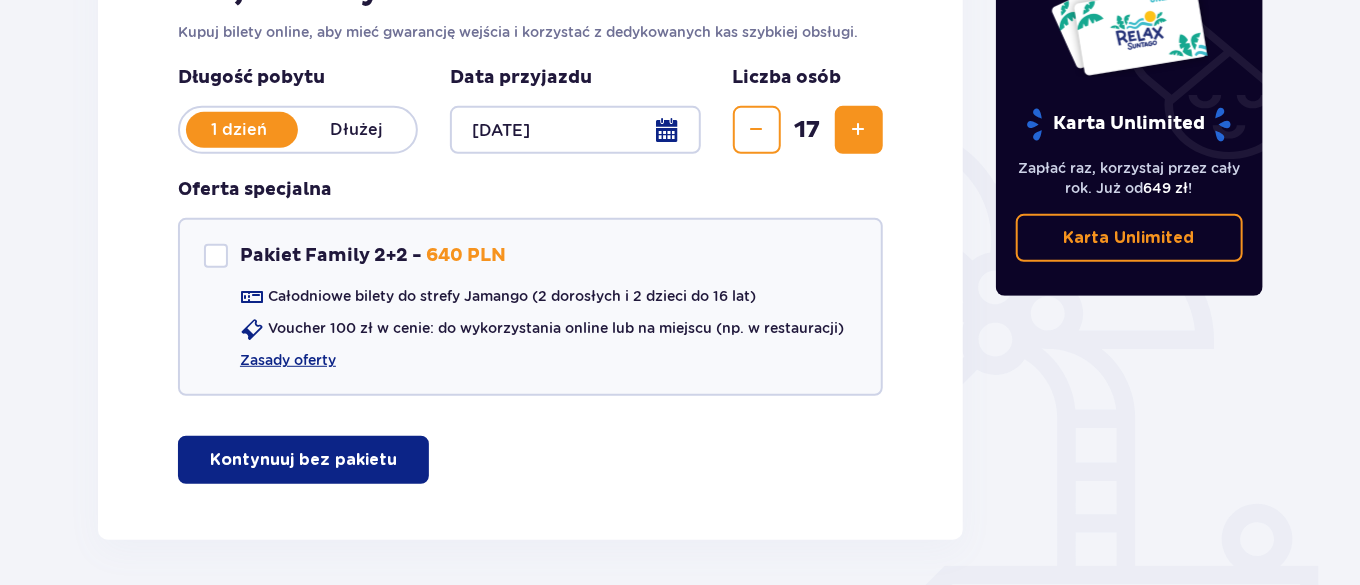 click at bounding box center [859, 130] 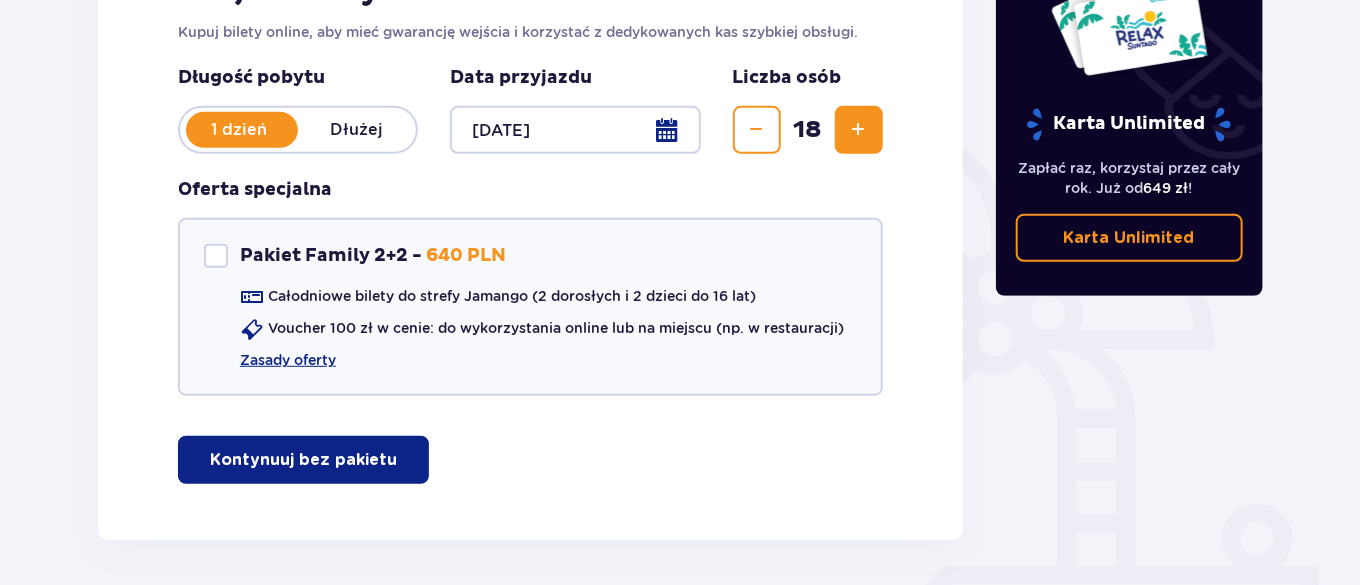 click at bounding box center [859, 130] 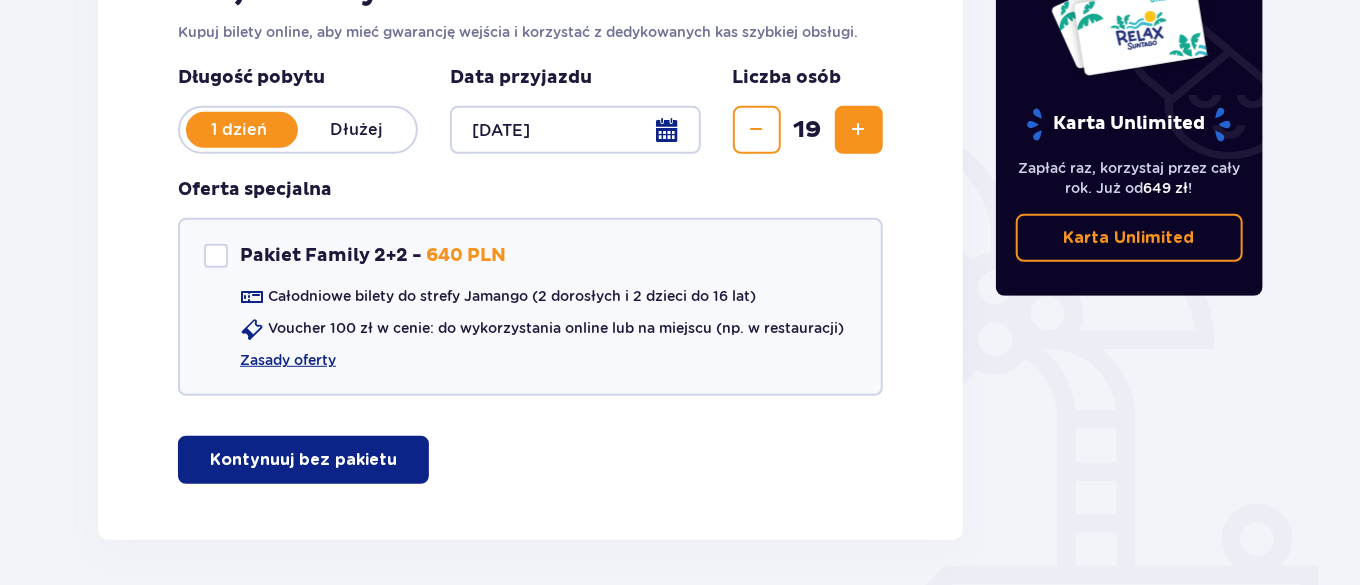 click at bounding box center (859, 130) 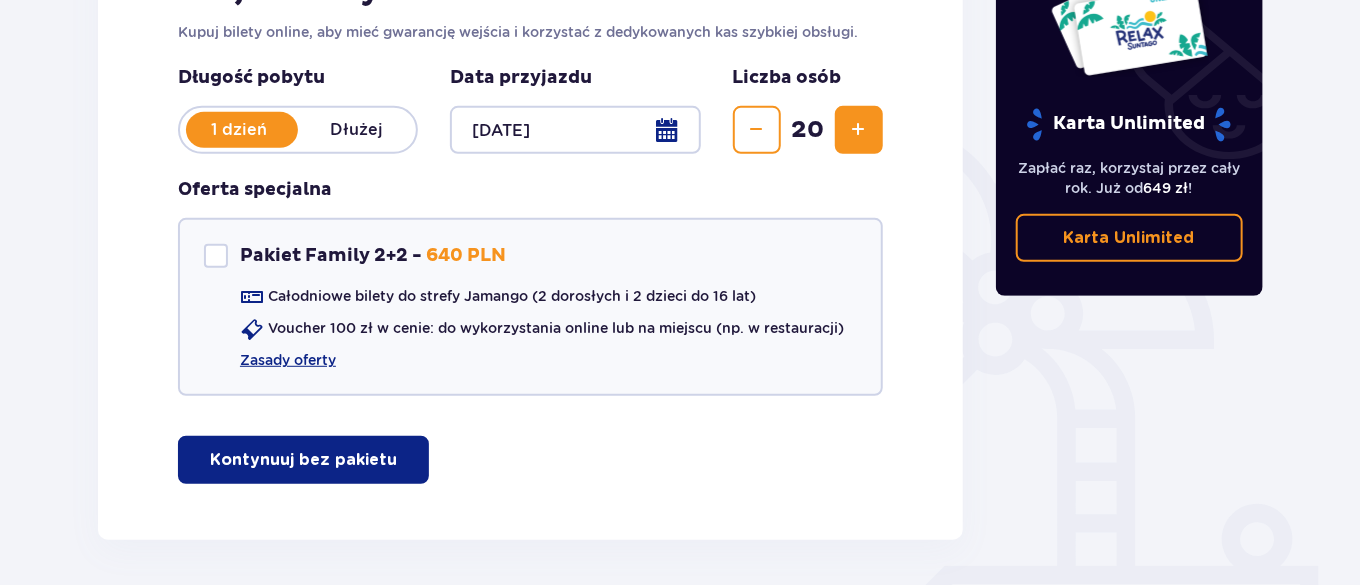 click at bounding box center [859, 130] 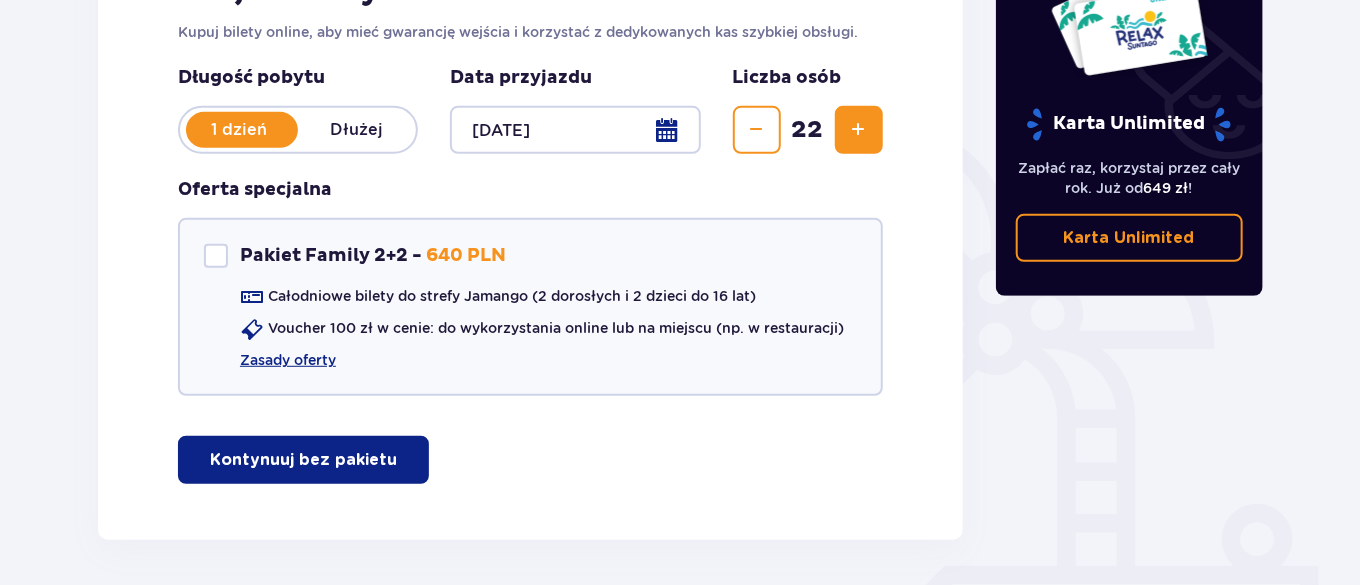 click at bounding box center (859, 130) 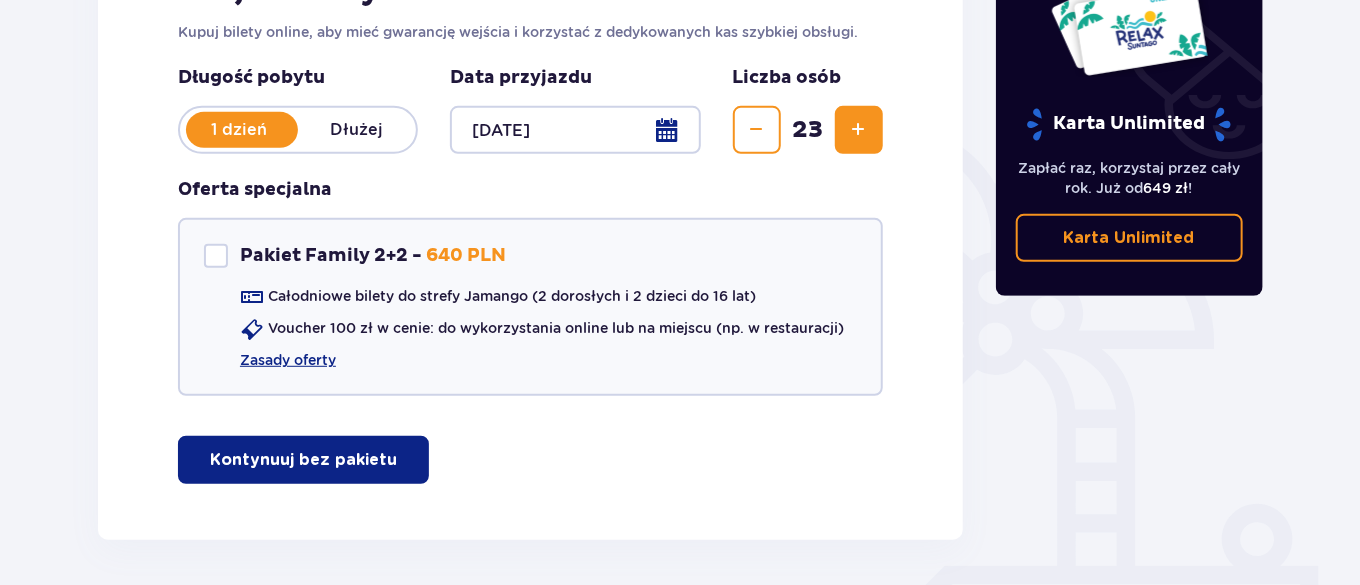 click at bounding box center [859, 130] 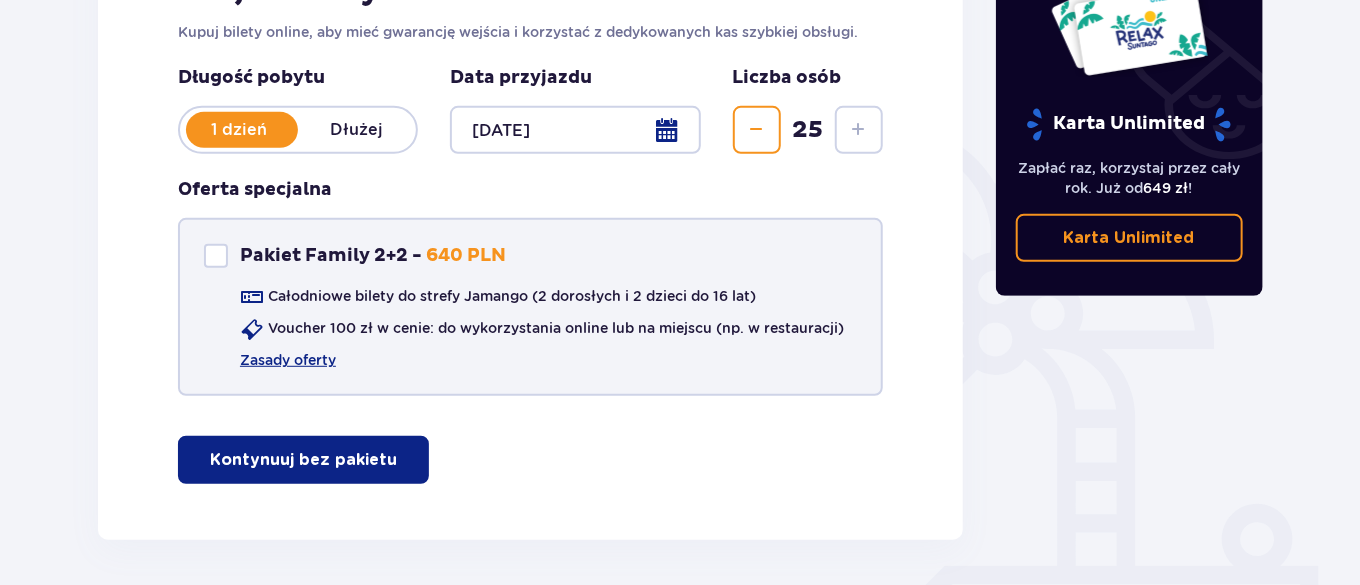 click at bounding box center [216, 256] 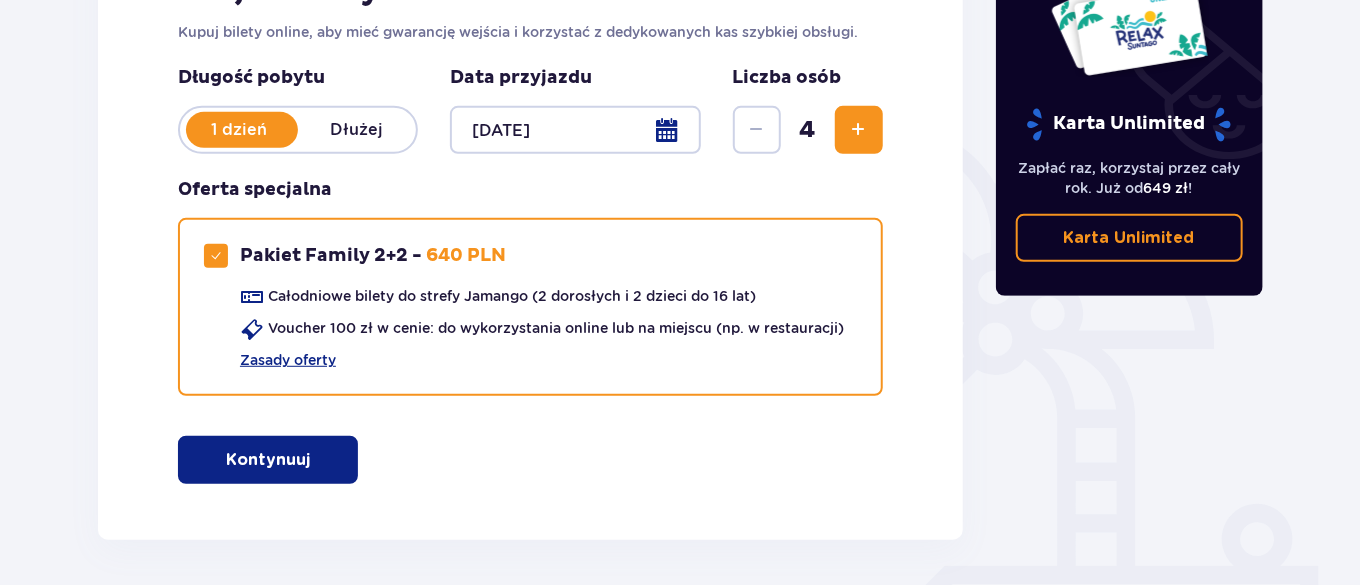 click on "Kontynuuj" at bounding box center (268, 460) 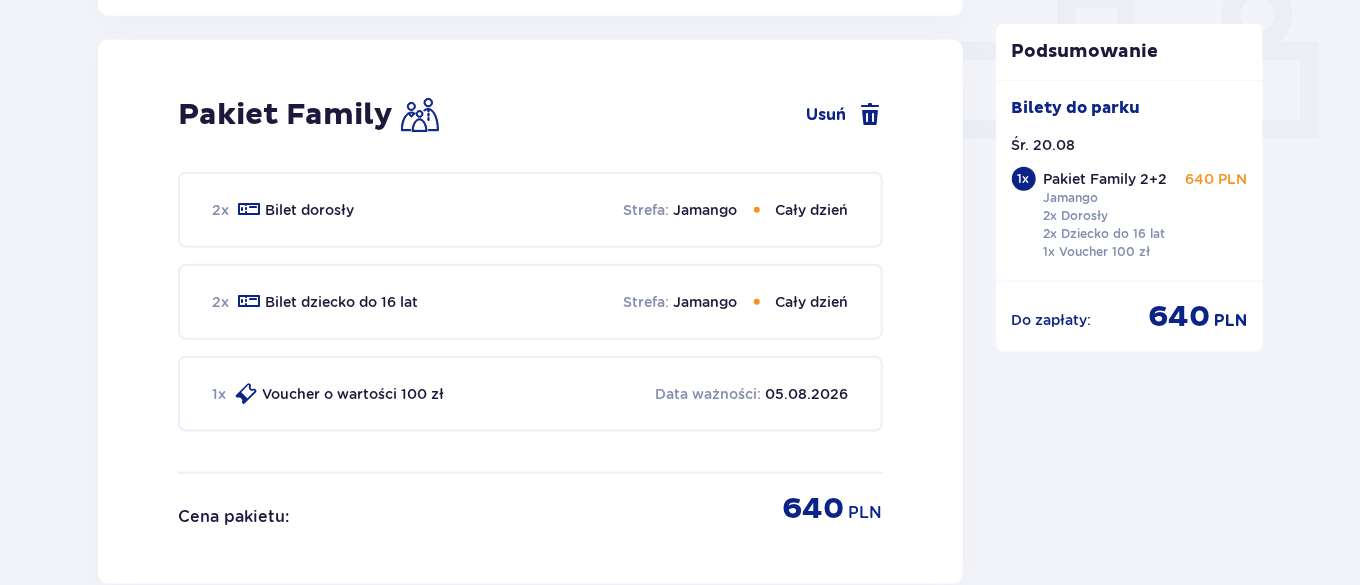 scroll, scrollTop: 908, scrollLeft: 0, axis: vertical 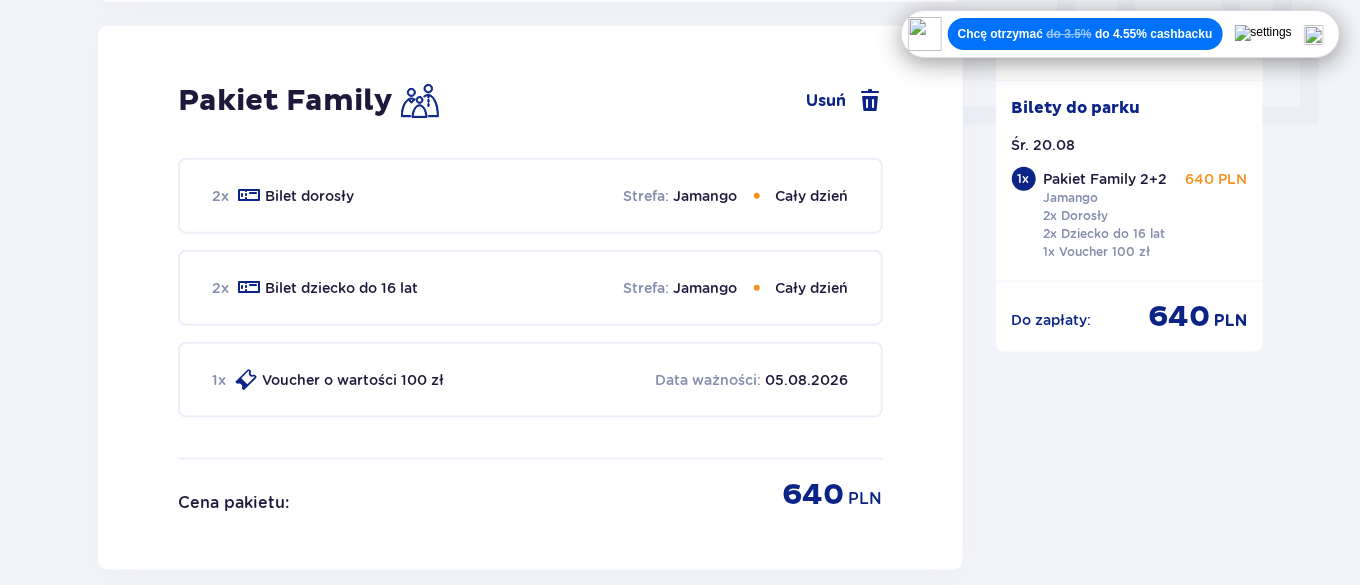 click on "2 x Bilet dziecko do 16 lat Strefa : Jamango Cały dzień" at bounding box center [530, 288] 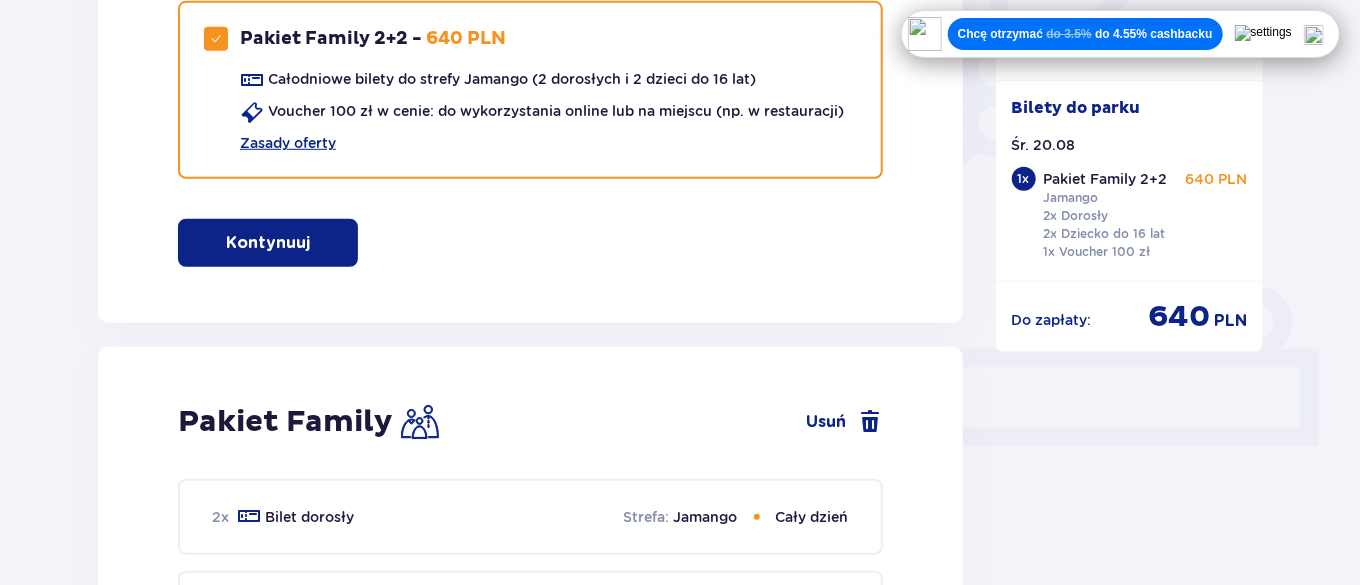 scroll, scrollTop: 538, scrollLeft: 0, axis: vertical 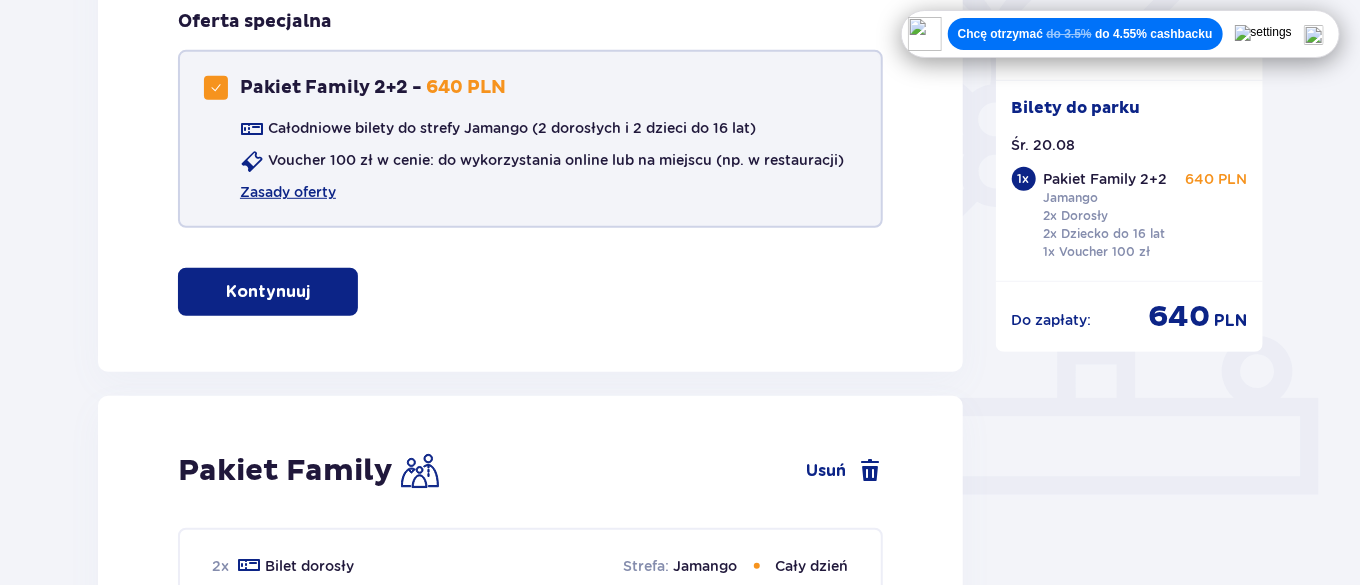 click on "Całodniowe bilety do strefy Jamango (2 dorosłych i 2 dzieci do 16 lat)" at bounding box center (512, 128) 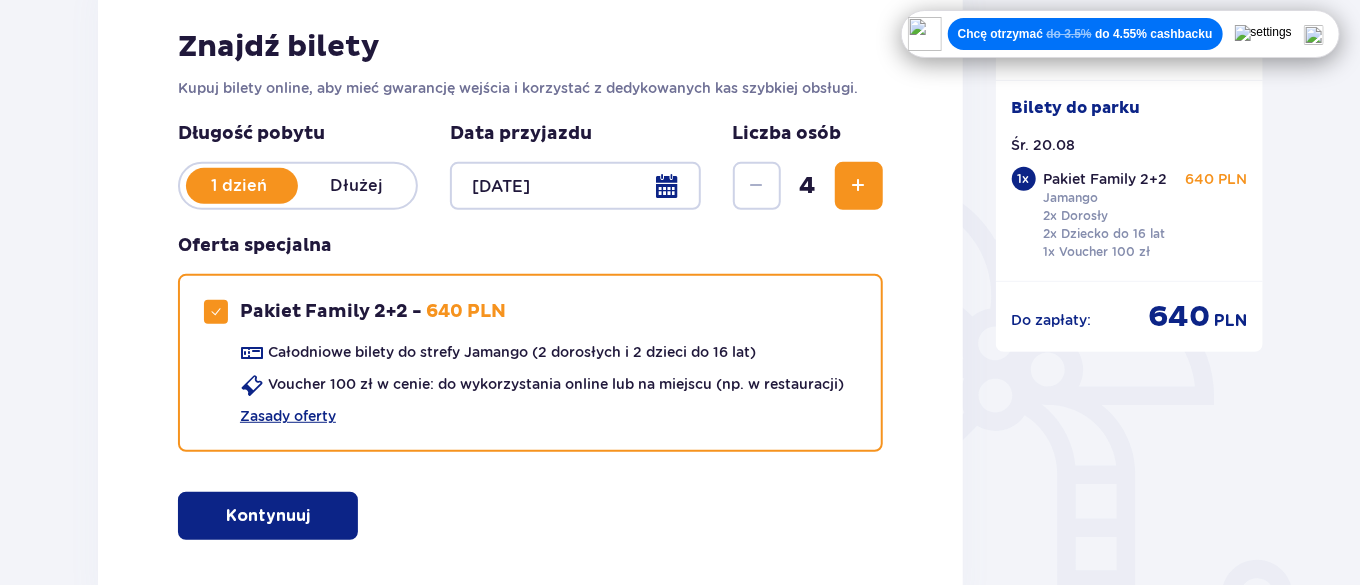 scroll, scrollTop: 168, scrollLeft: 0, axis: vertical 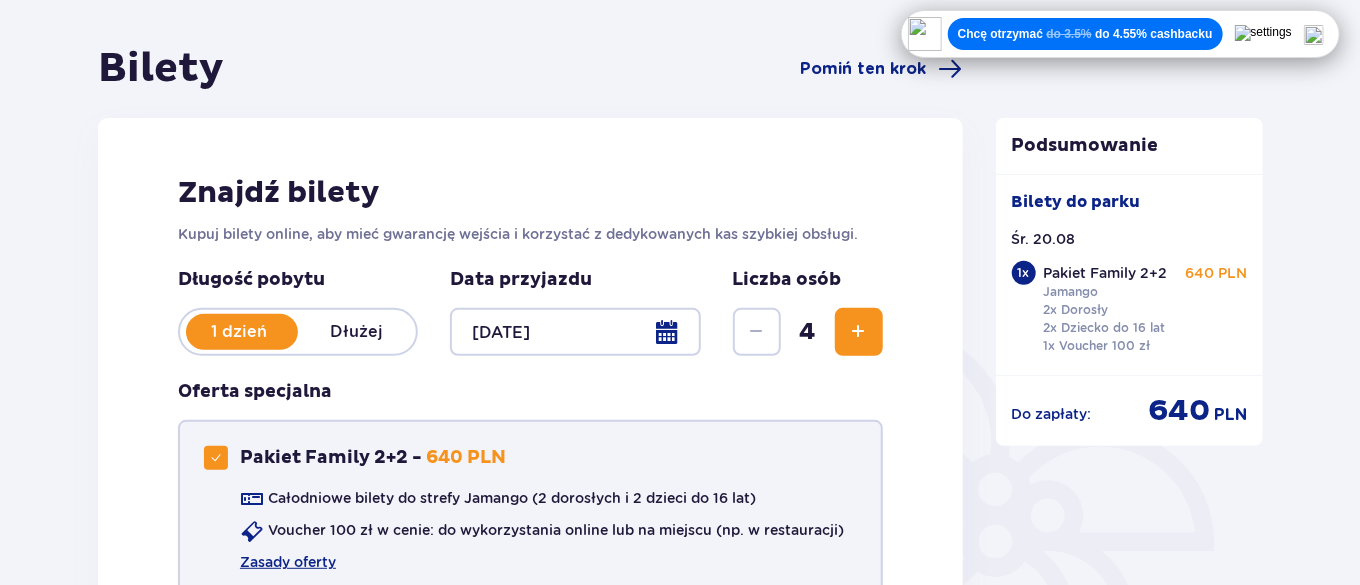 click on "Pakiet Family 2+2    -  640 PLN Całodniowe bilety do strefy Jamango (2 dorosłych i 2 dzieci do 16 lat) Voucher 100 zł w cenie: do wykorzystania online lub na miejscu (np. w restauracji) Zasady oferty" at bounding box center [530, 509] 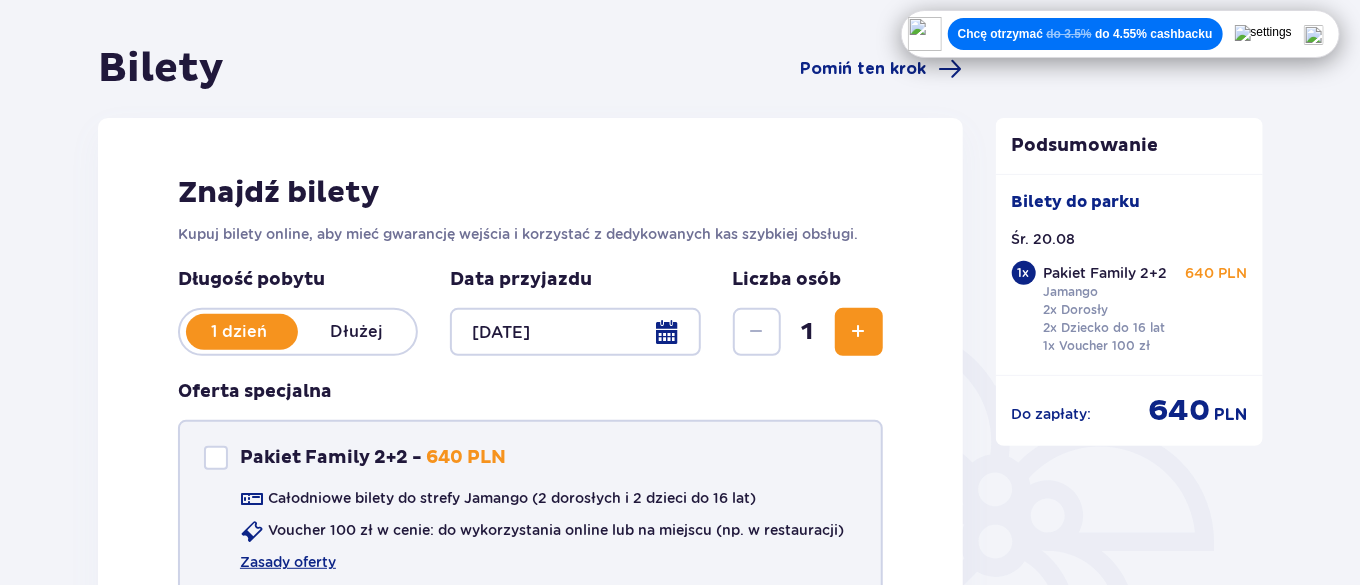 click at bounding box center [859, 332] 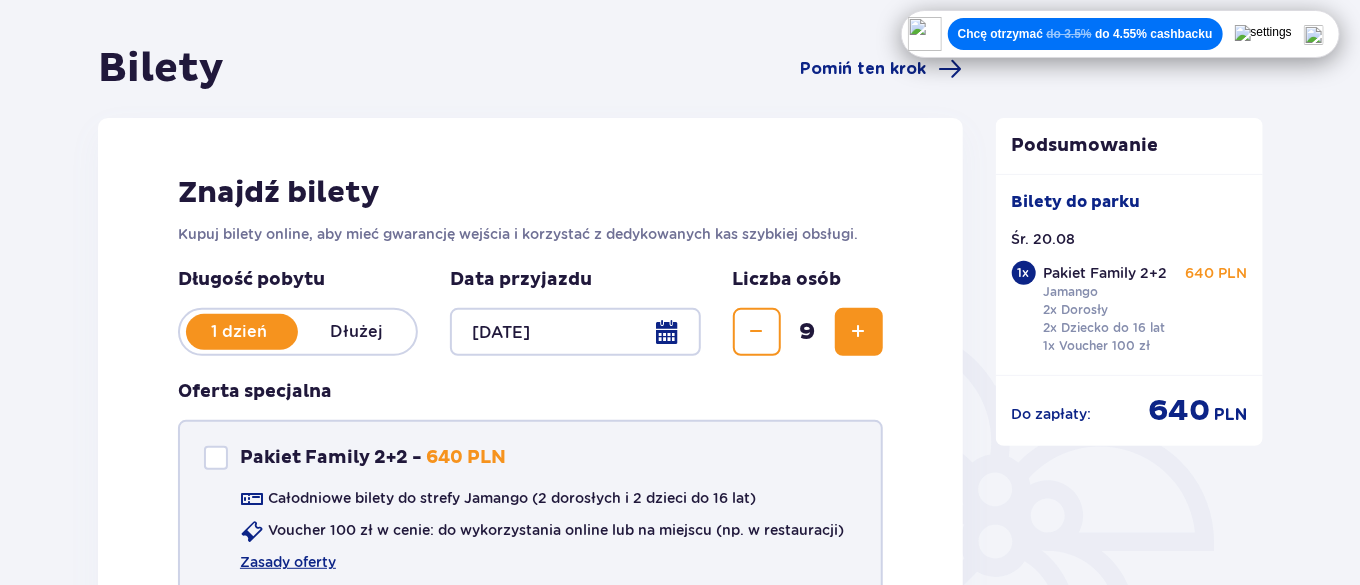 click at bounding box center [859, 332] 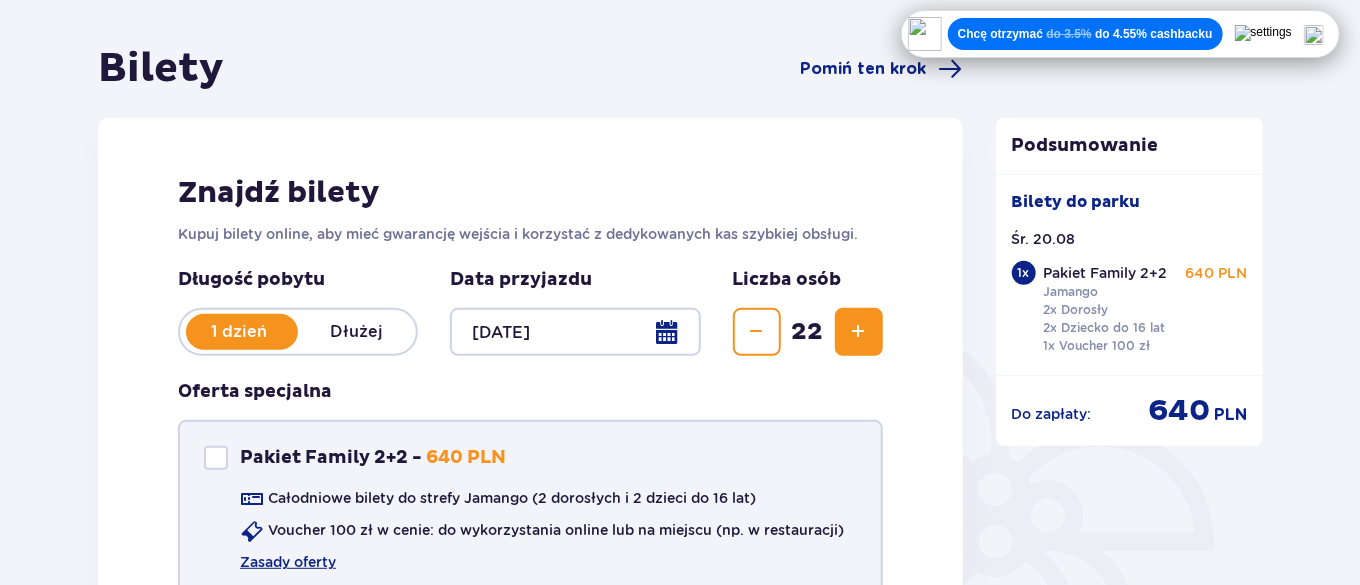 click on "Znajdź bilety Kupuj bilety online, aby mieć gwarancję wejścia i korzystać z dedykowanych kas szybkiej obsługi. Długość pobytu 1 dzień Dłużej Data przyjazdu [DATE] Liczba osób 22 Oferta specjalna Pakiet Family 2+2    -  [PRICE] Całodniowe bilety do strefy Jamango (2 dorosłych i 2 dzieci do 16 lat) Voucher 100 zł w cenie: do wykorzystania online lub na miejscu (np. w restauracji) Zasady oferty Kontynuuj bez pakietu" at bounding box center [530, 430] 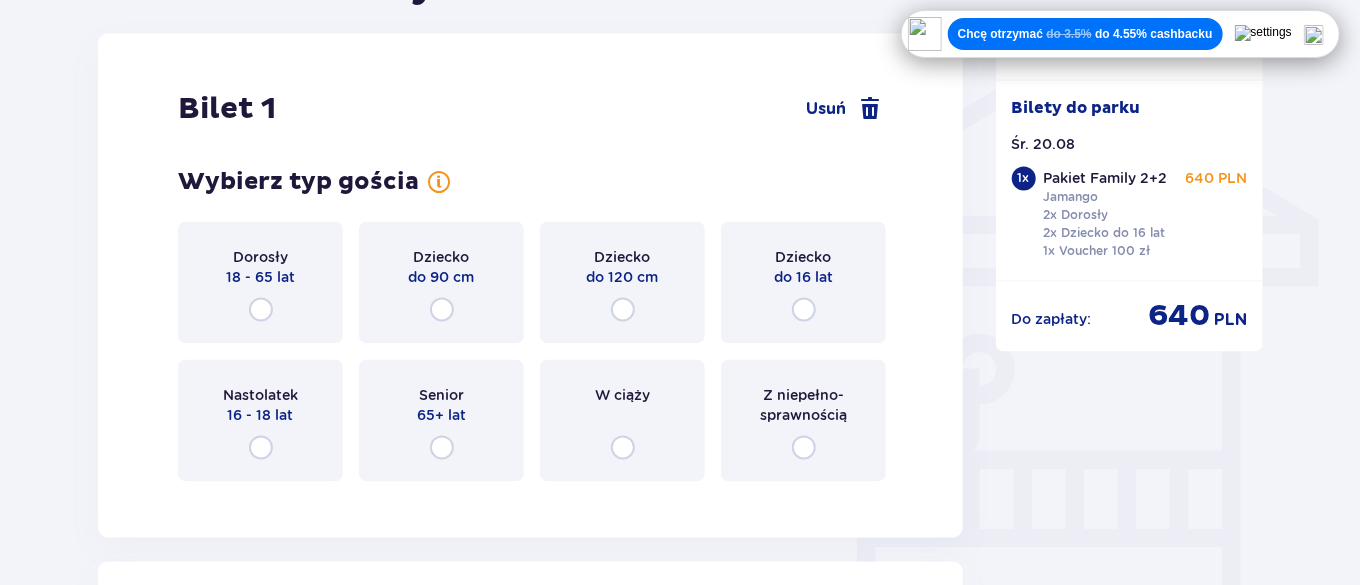 scroll, scrollTop: 1570, scrollLeft: 0, axis: vertical 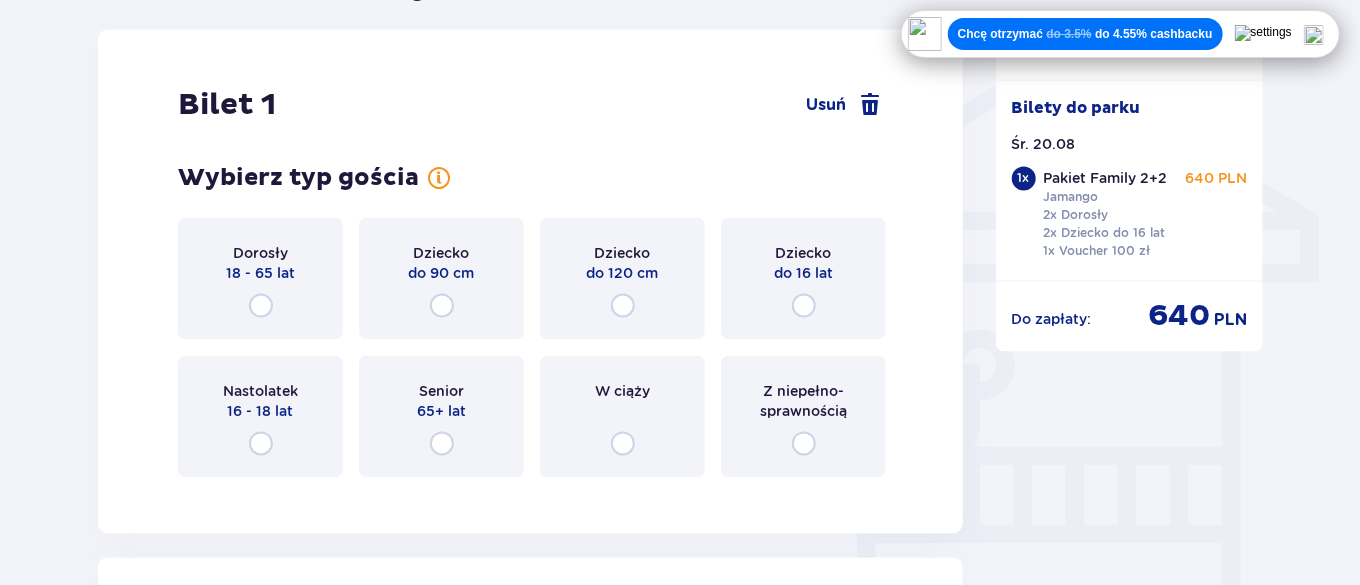 click on "W ciąży" at bounding box center (622, 417) 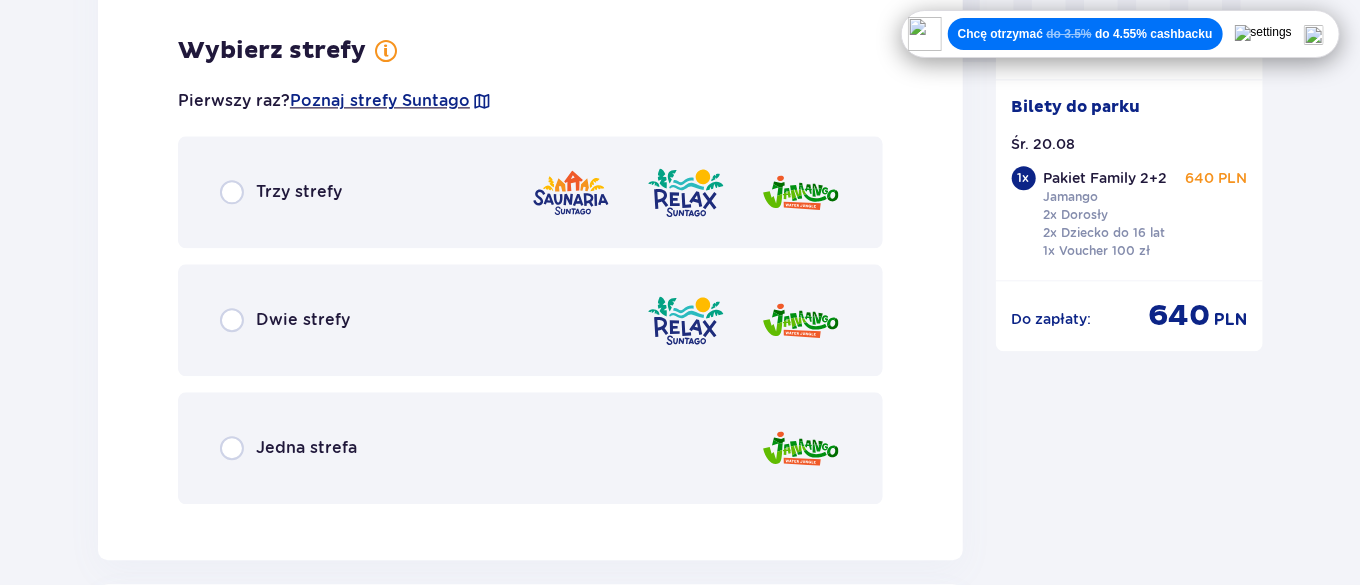 scroll, scrollTop: 2058, scrollLeft: 0, axis: vertical 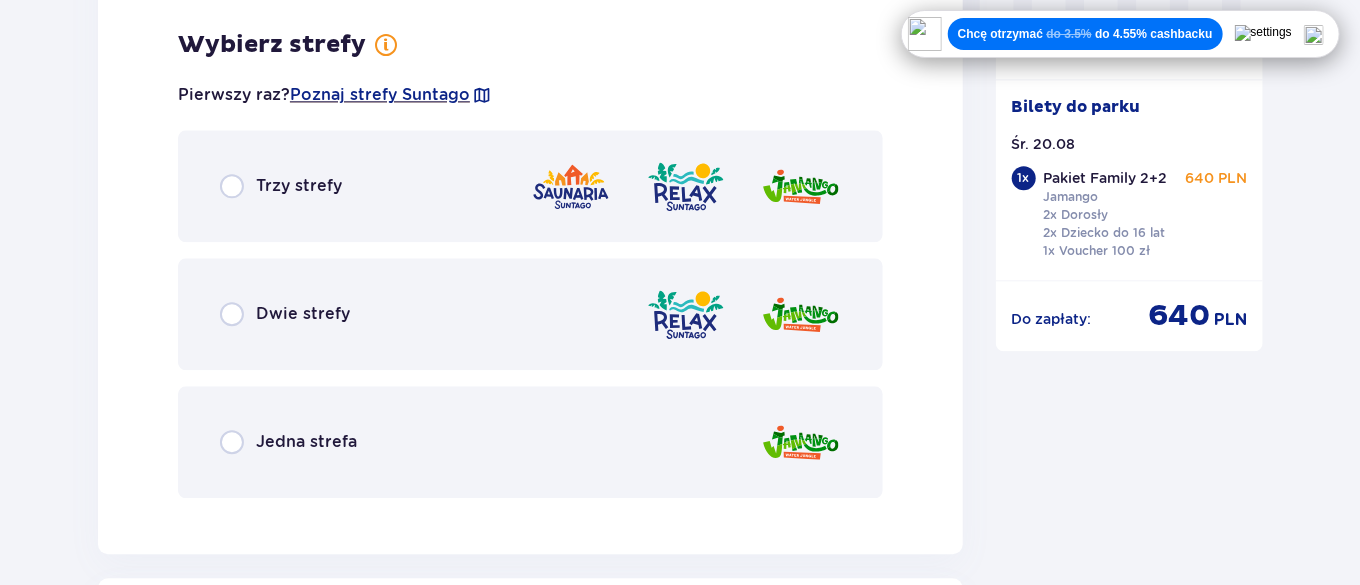 click on "Jedna strefa" at bounding box center [530, 442] 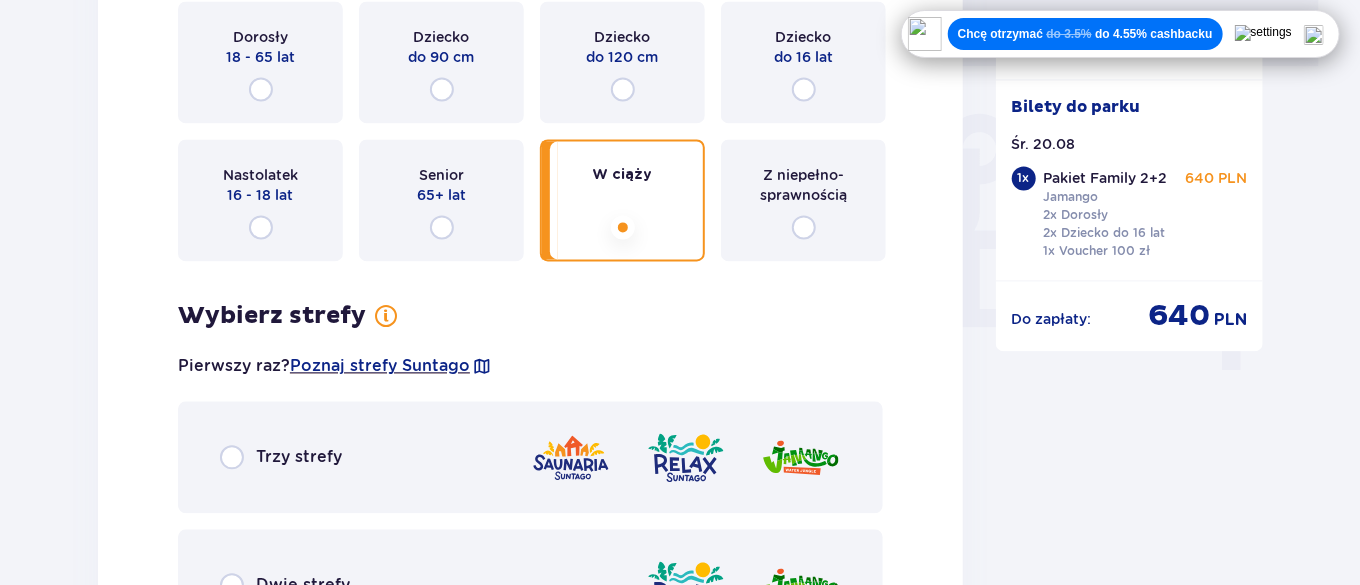 scroll, scrollTop: 1640, scrollLeft: 0, axis: vertical 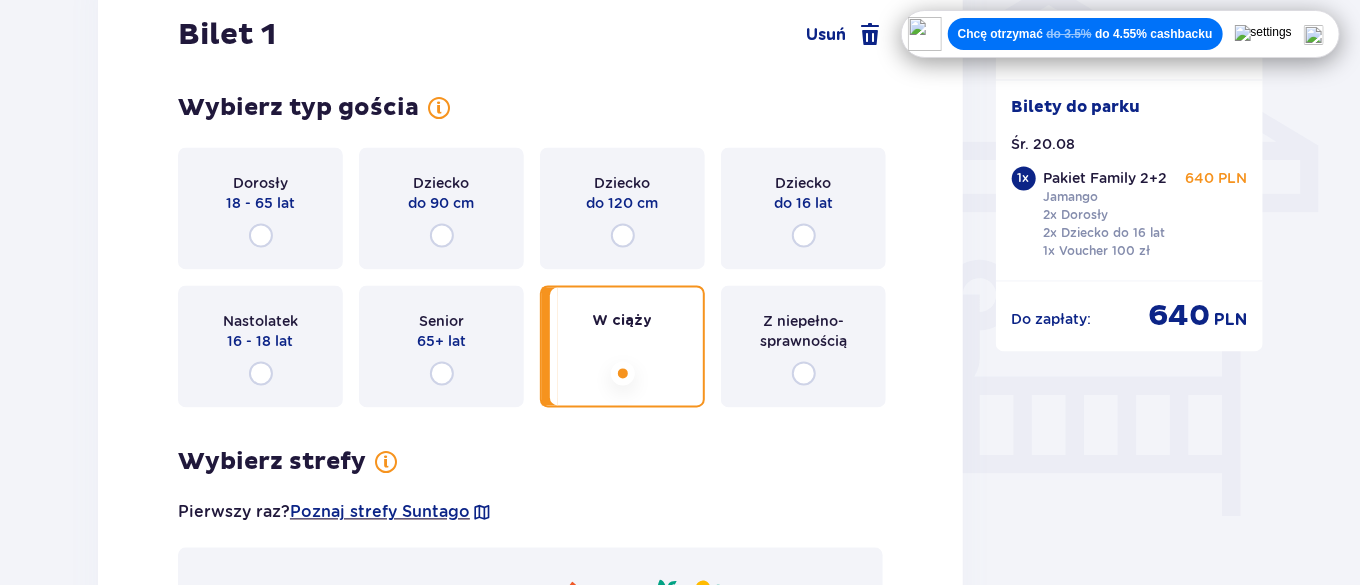 click on "Z niepełno­sprawnością" at bounding box center [803, 332] 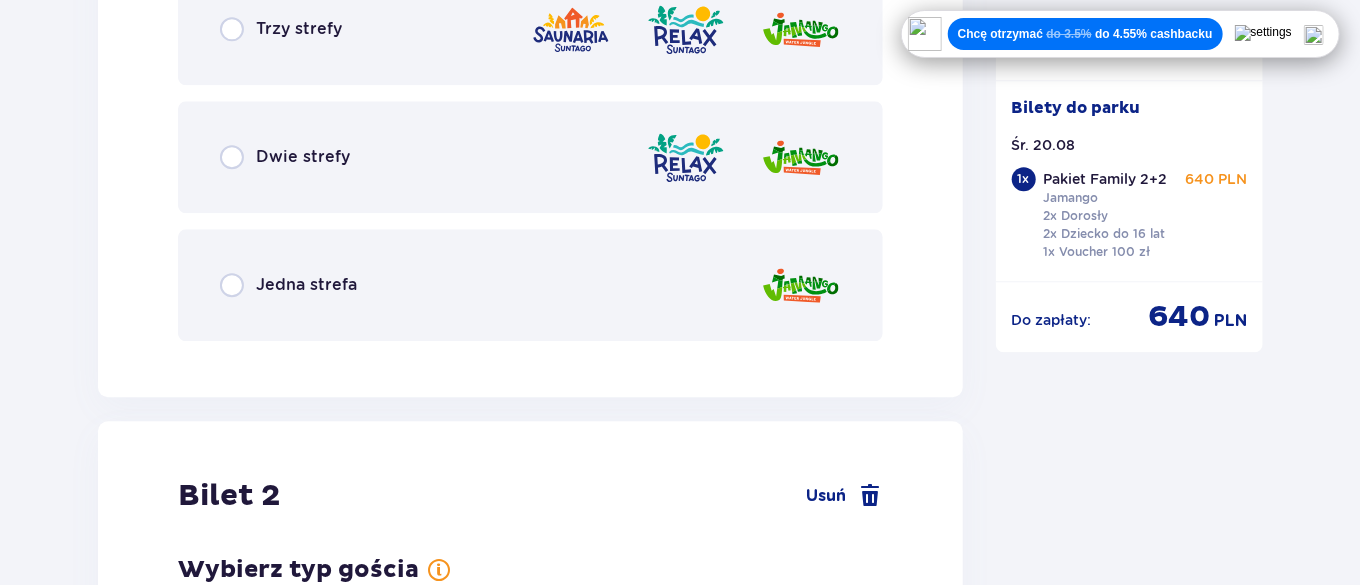 scroll, scrollTop: 2243, scrollLeft: 0, axis: vertical 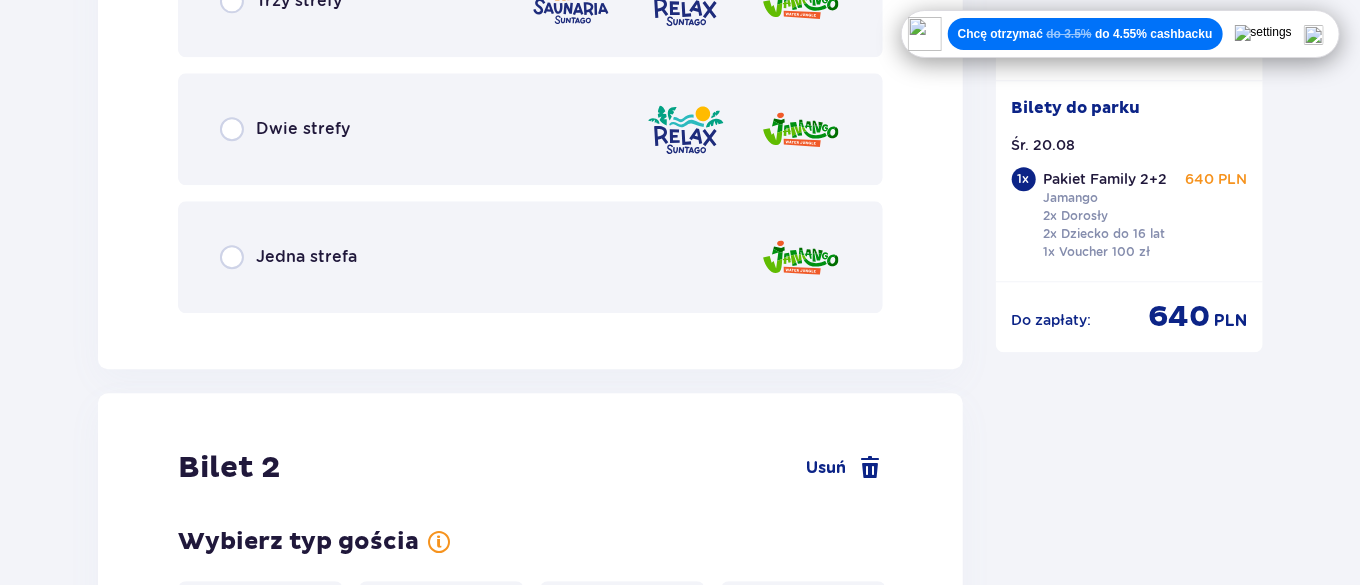 click on "Jedna strefa" at bounding box center (530, 257) 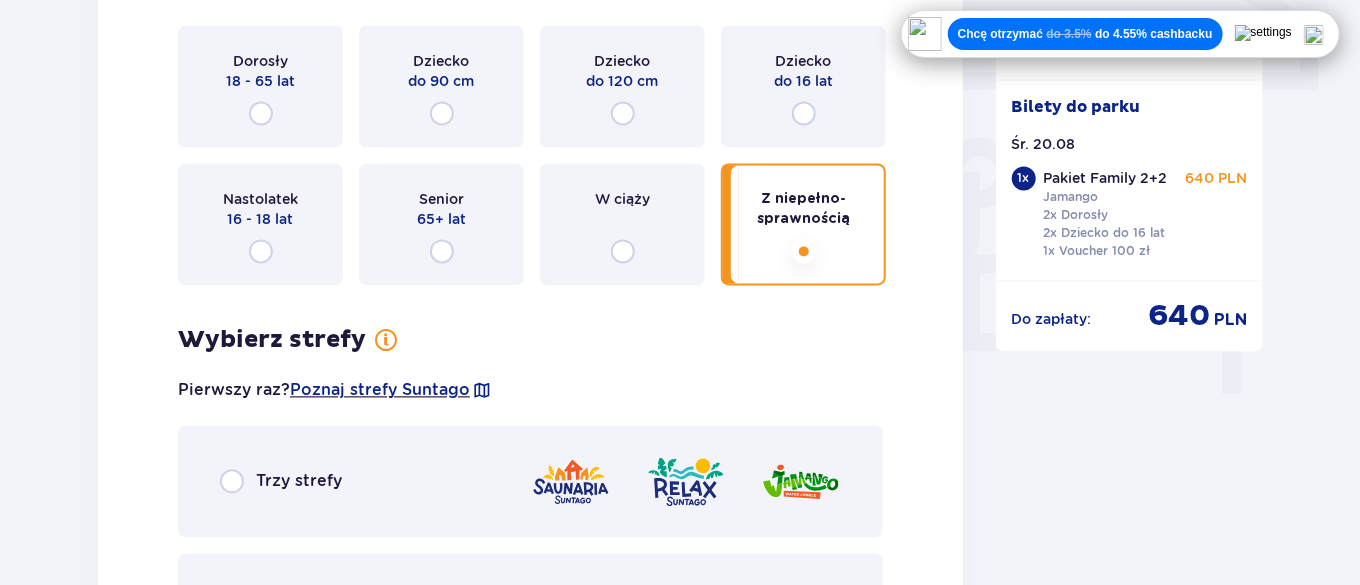 scroll, scrollTop: 1640, scrollLeft: 0, axis: vertical 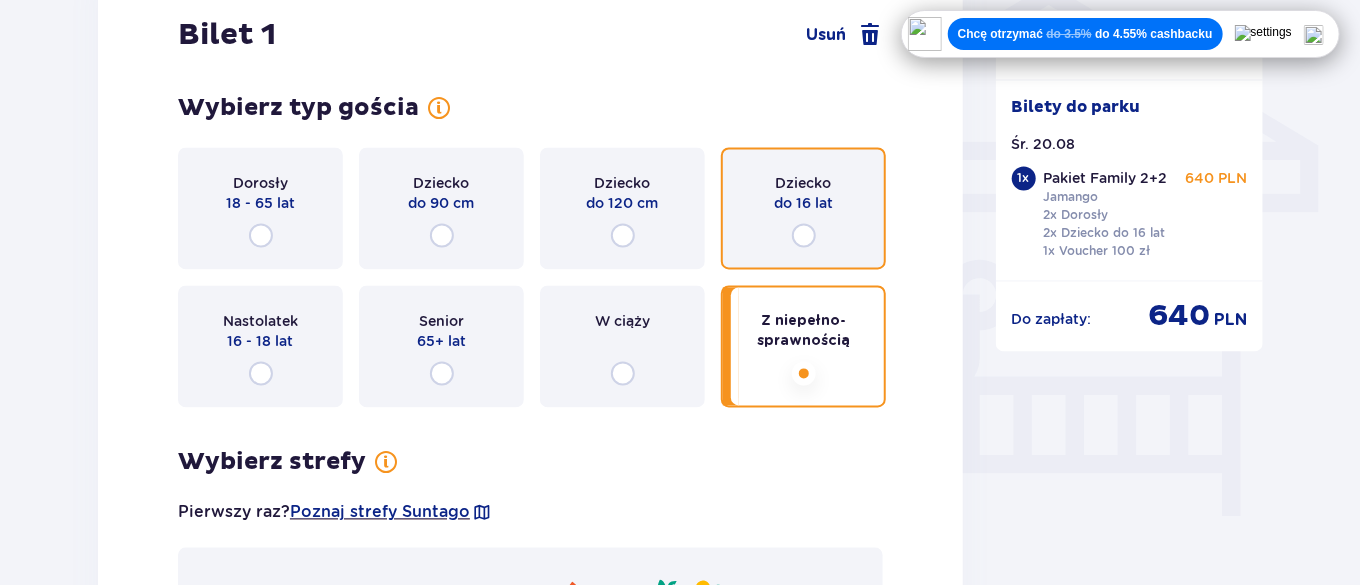 click at bounding box center [804, 236] 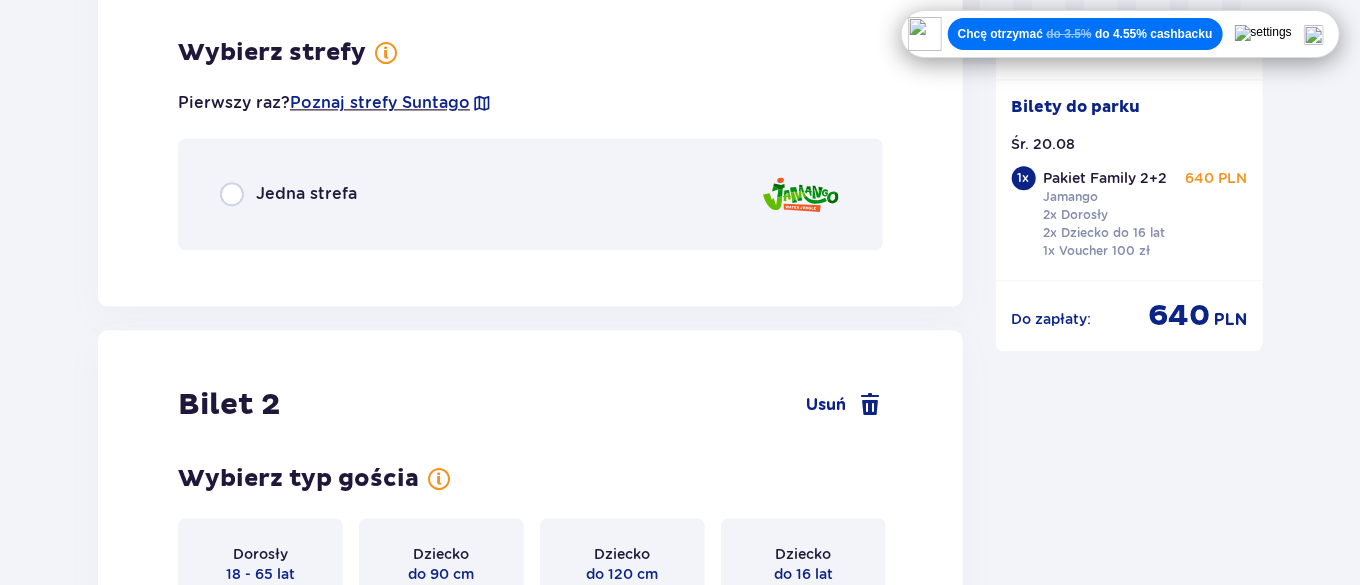 scroll, scrollTop: 2058, scrollLeft: 0, axis: vertical 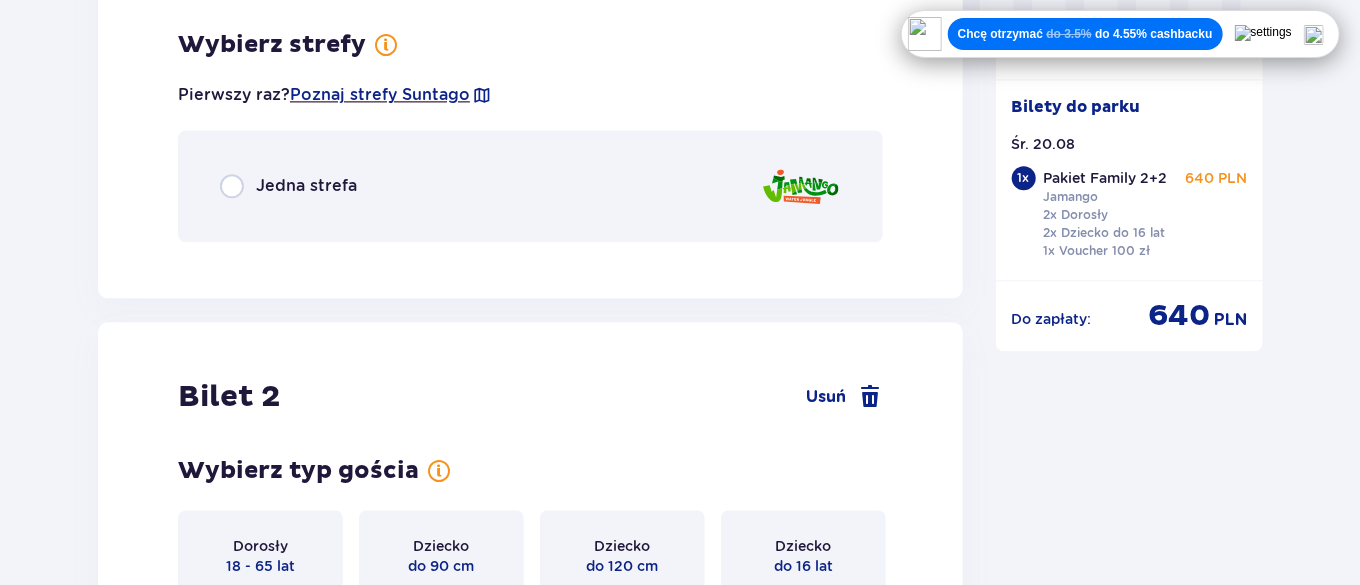 click on "Jedna strefa" at bounding box center [530, 186] 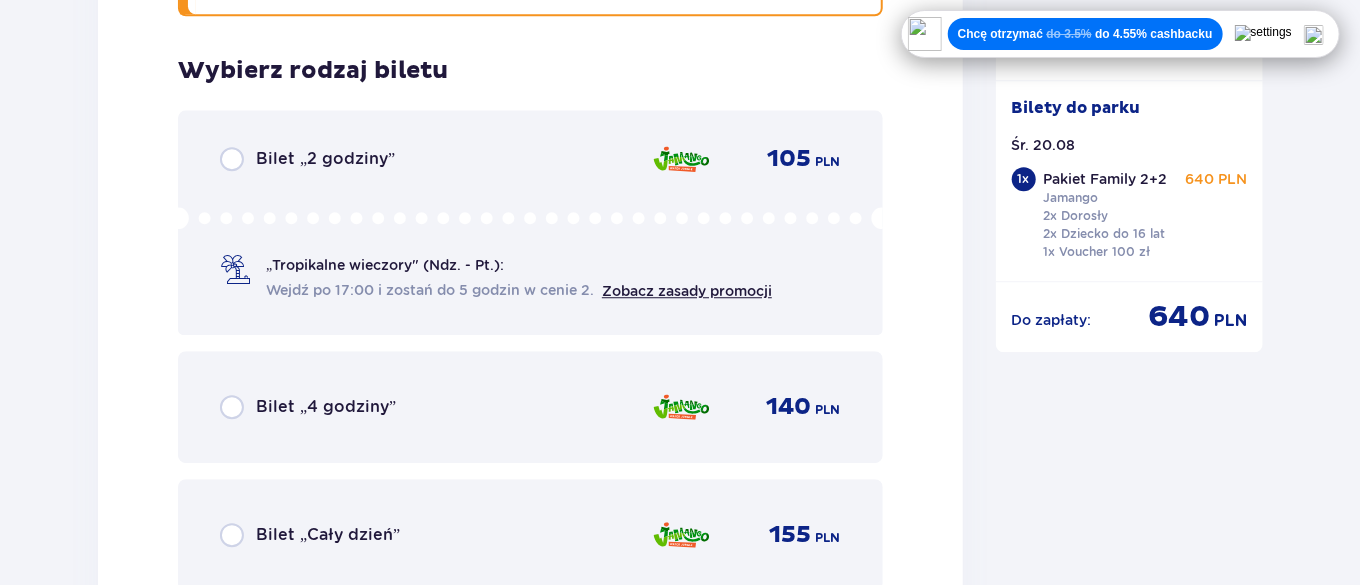 scroll, scrollTop: 2310, scrollLeft: 0, axis: vertical 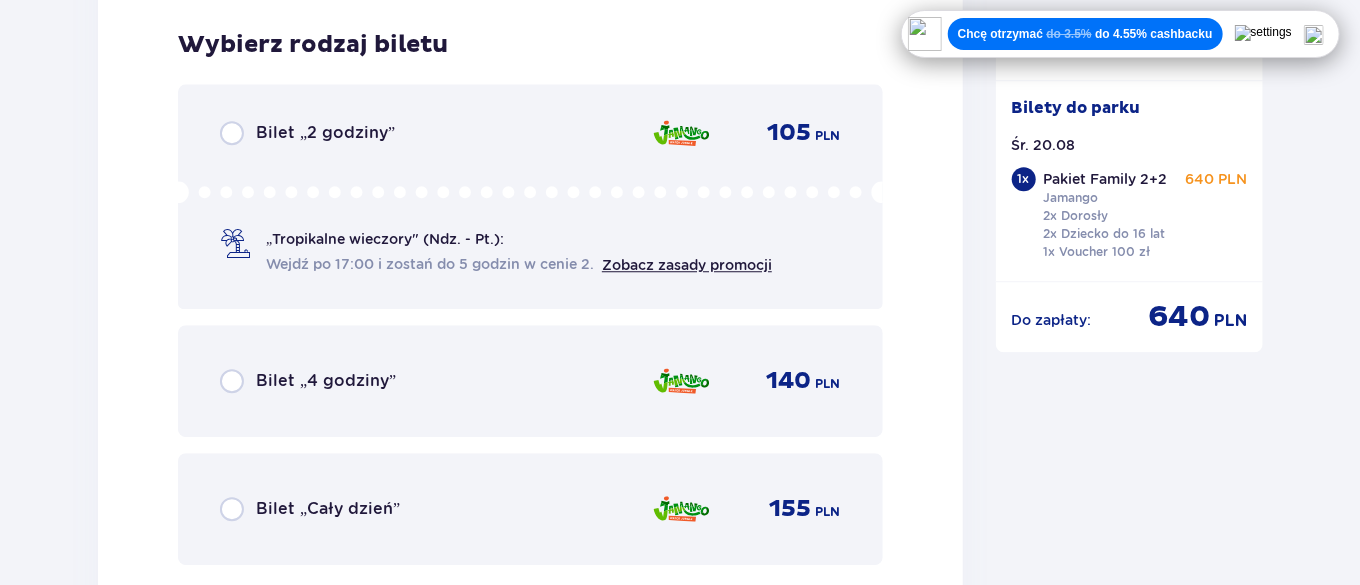 click on "Bilet „4 godziny” 140 PLN" at bounding box center [530, 381] 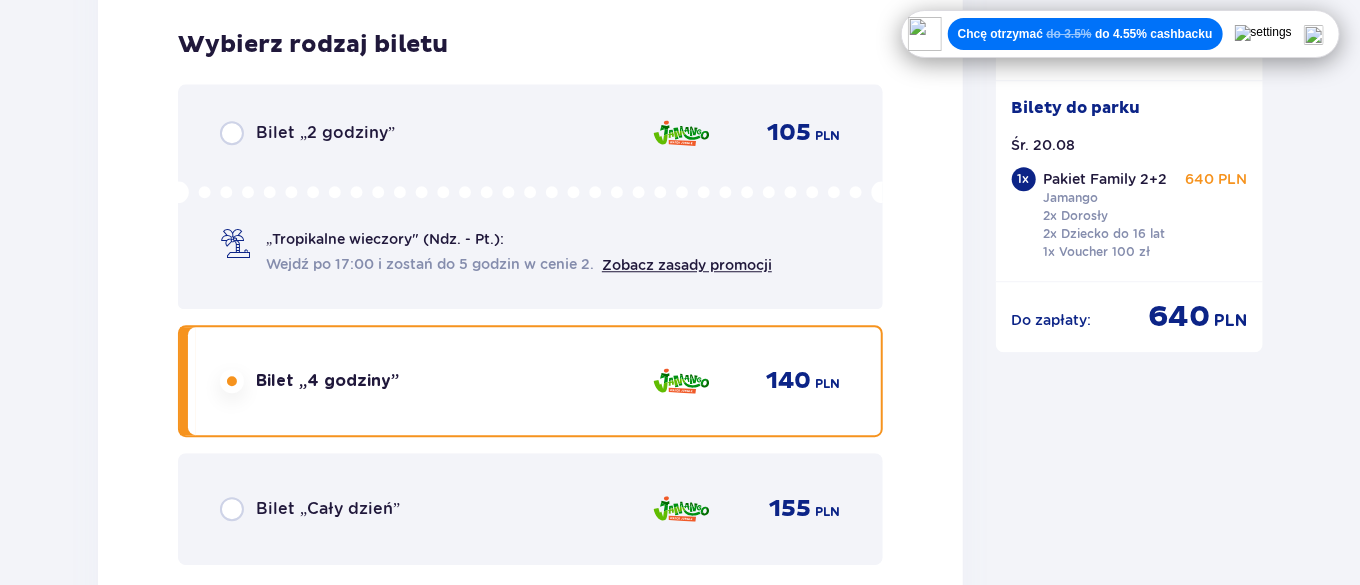 checkbox on "true" 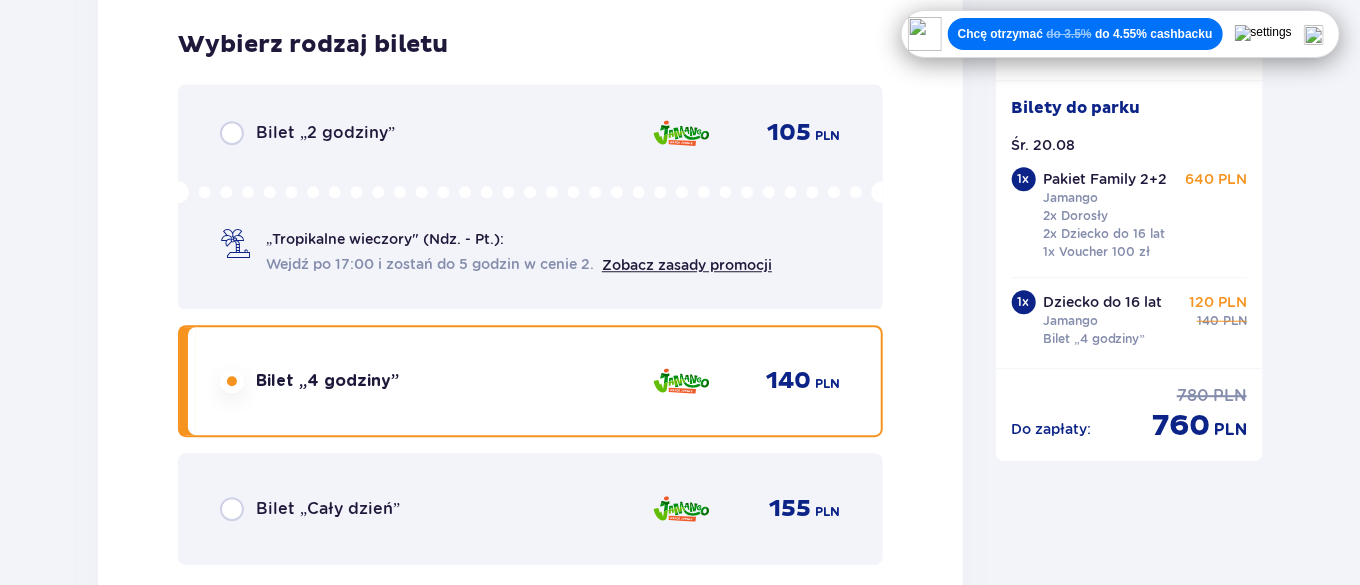 scroll, scrollTop: 2924, scrollLeft: 0, axis: vertical 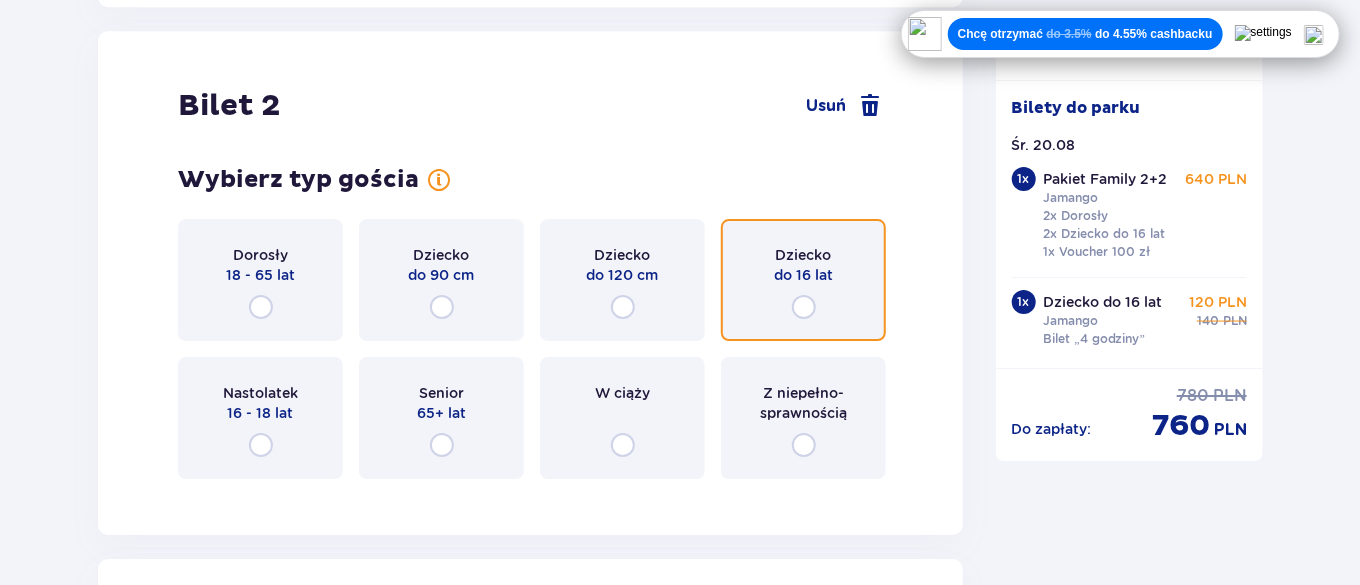 click at bounding box center [804, 307] 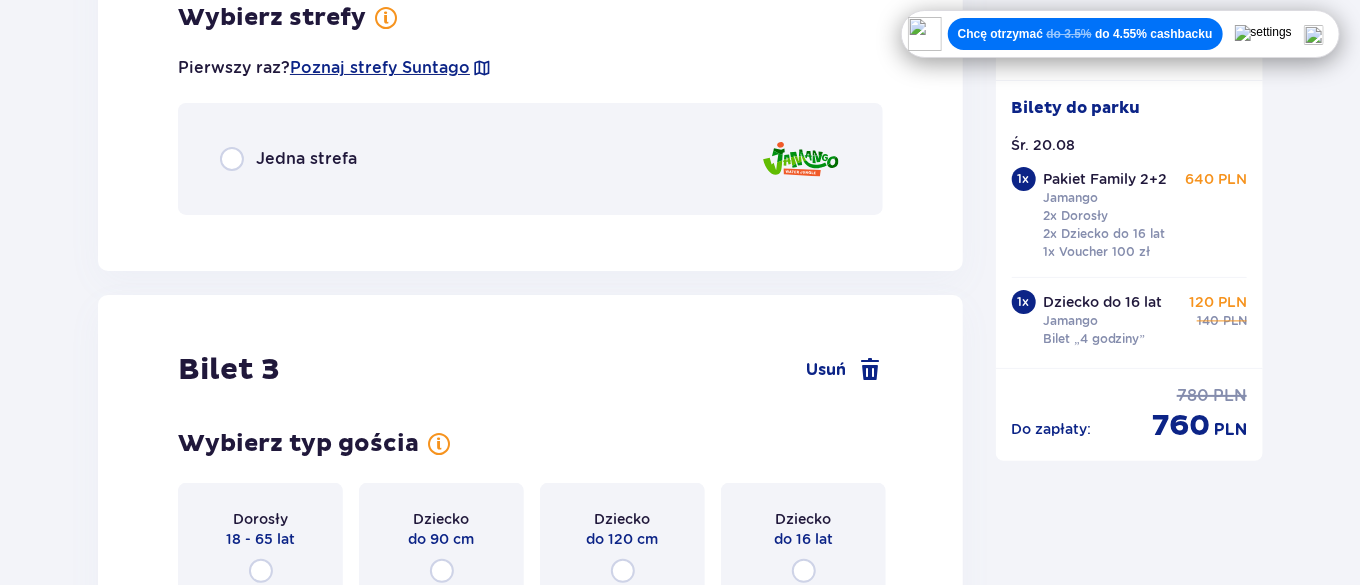 scroll, scrollTop: 3412, scrollLeft: 0, axis: vertical 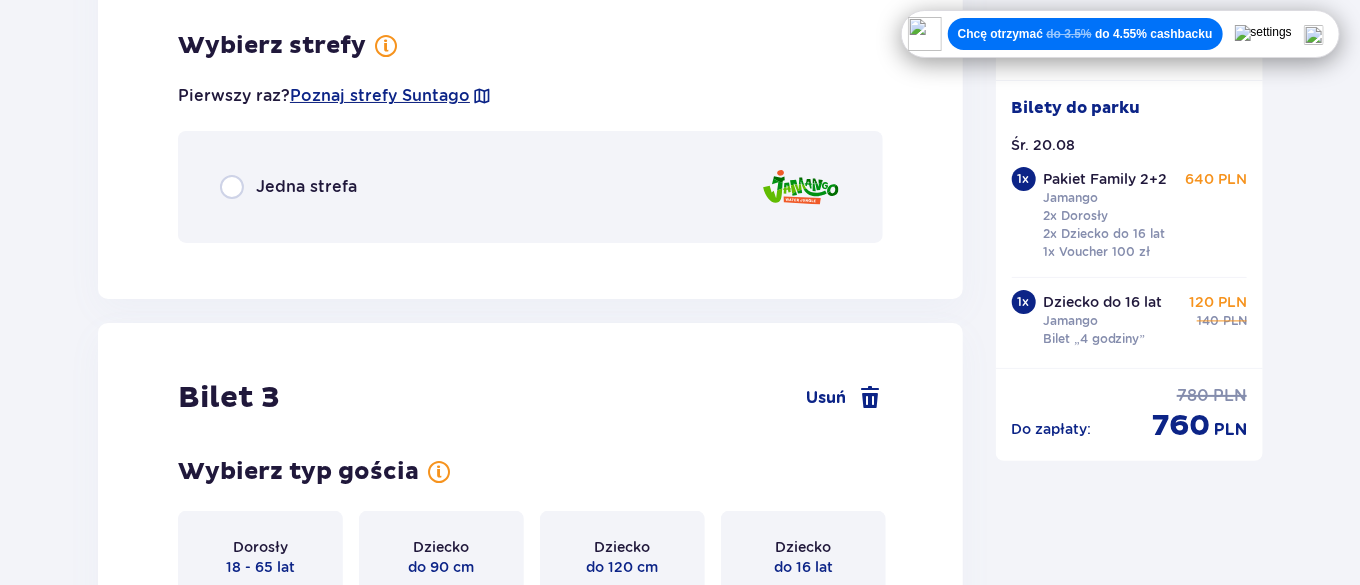 click at bounding box center (801, 187) 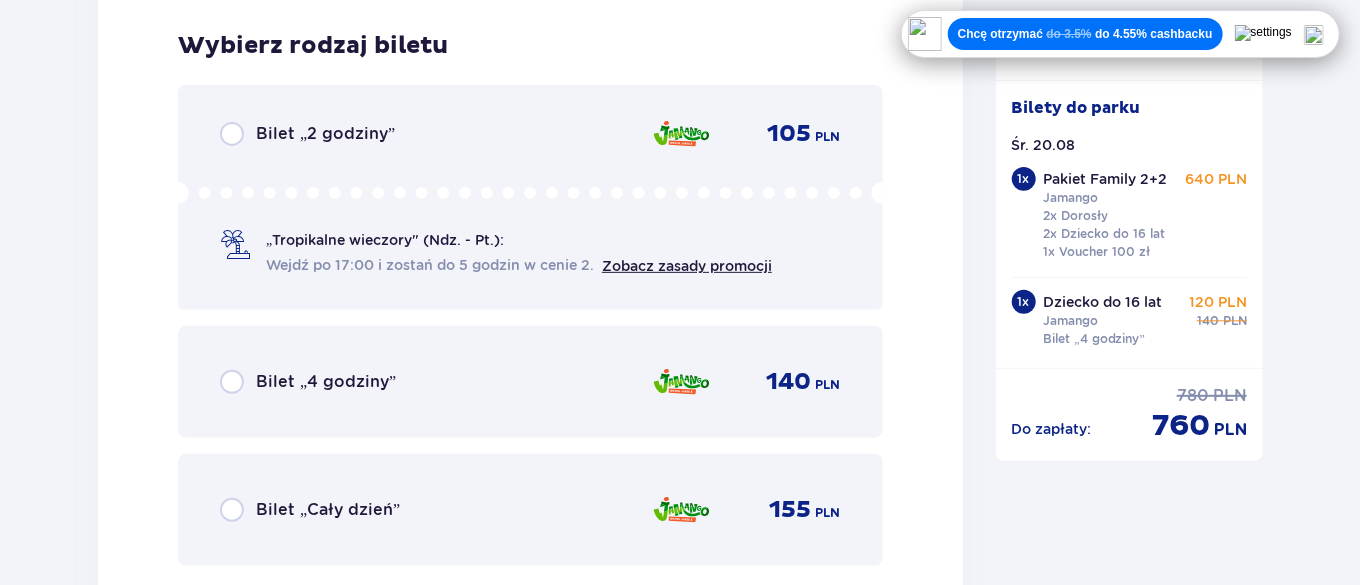 click on "140 PLN" at bounding box center (746, 382) 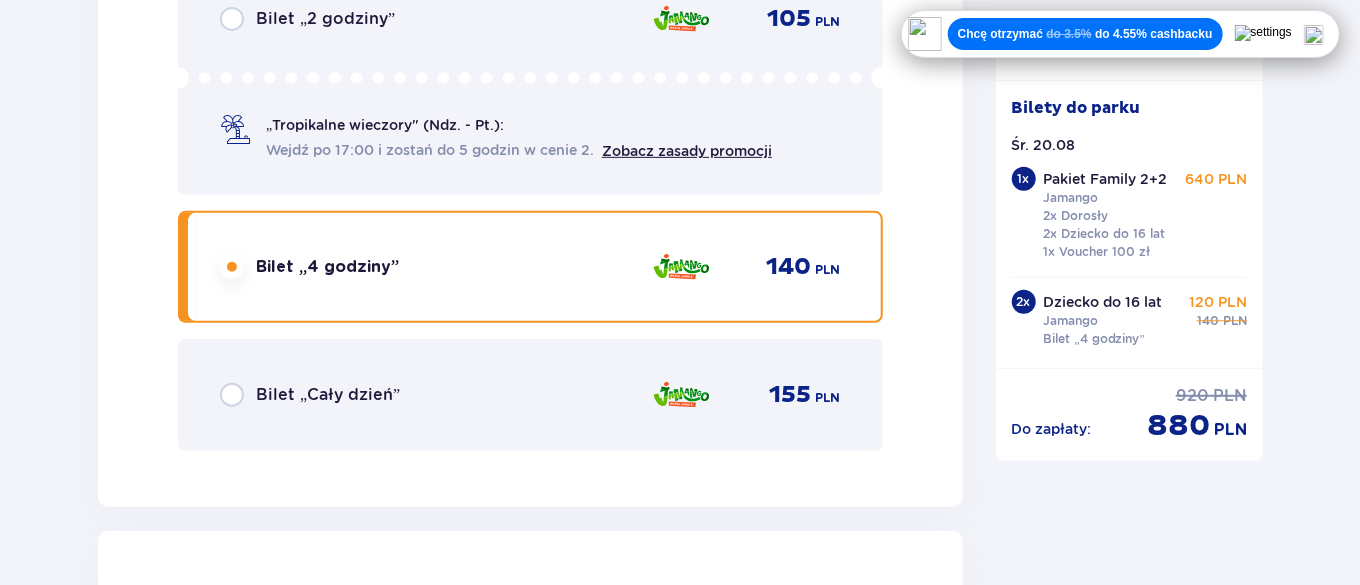 scroll, scrollTop: 4277, scrollLeft: 0, axis: vertical 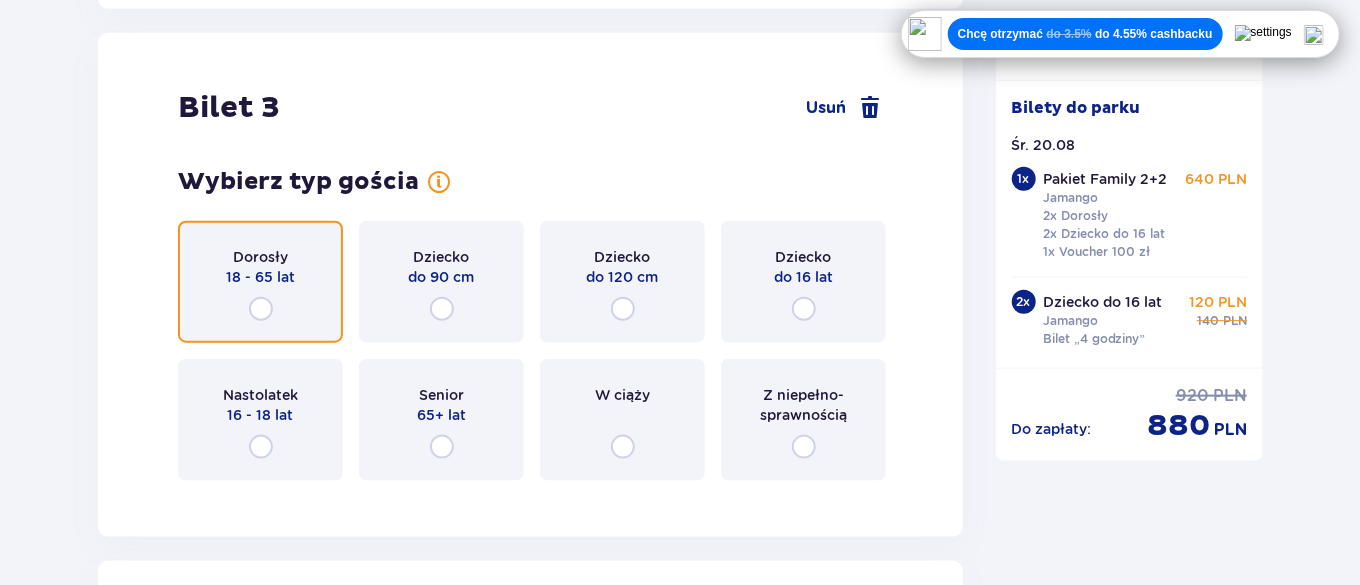 click at bounding box center (261, 309) 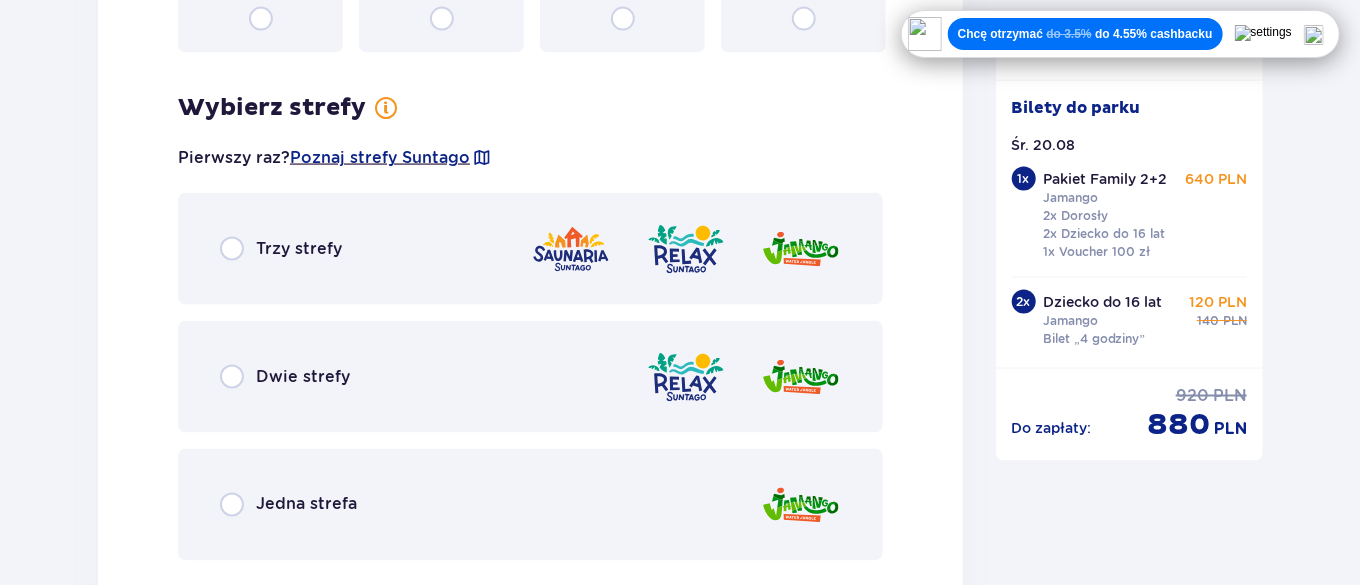 scroll, scrollTop: 4765, scrollLeft: 0, axis: vertical 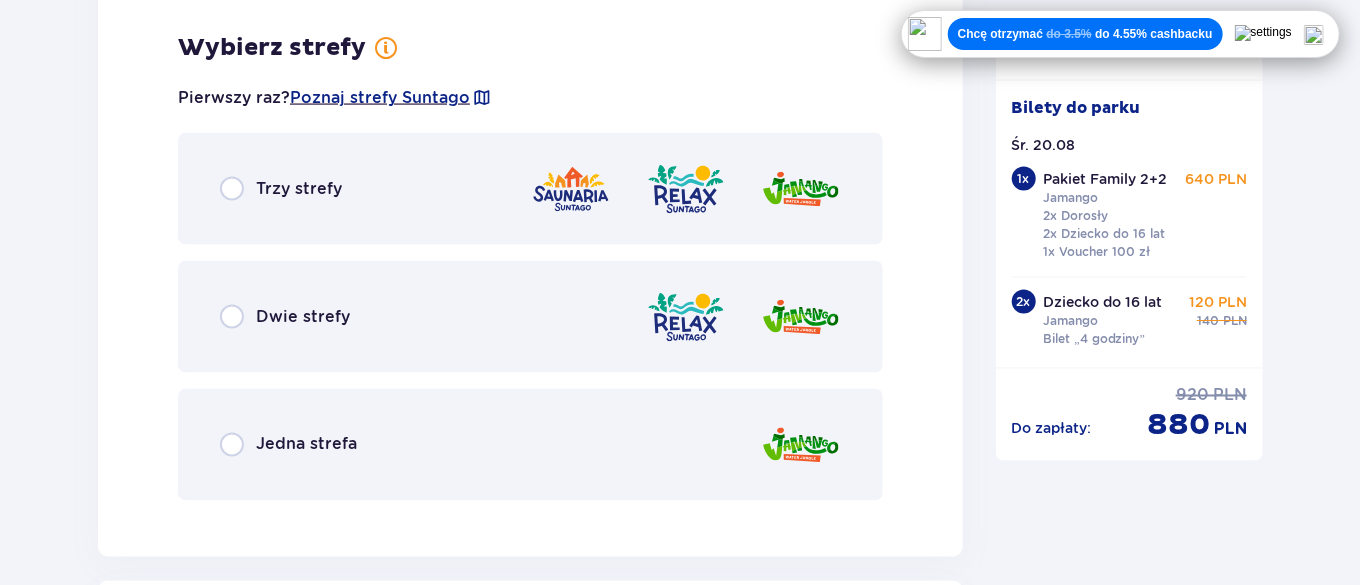click on "Jedna strefa" at bounding box center [530, 445] 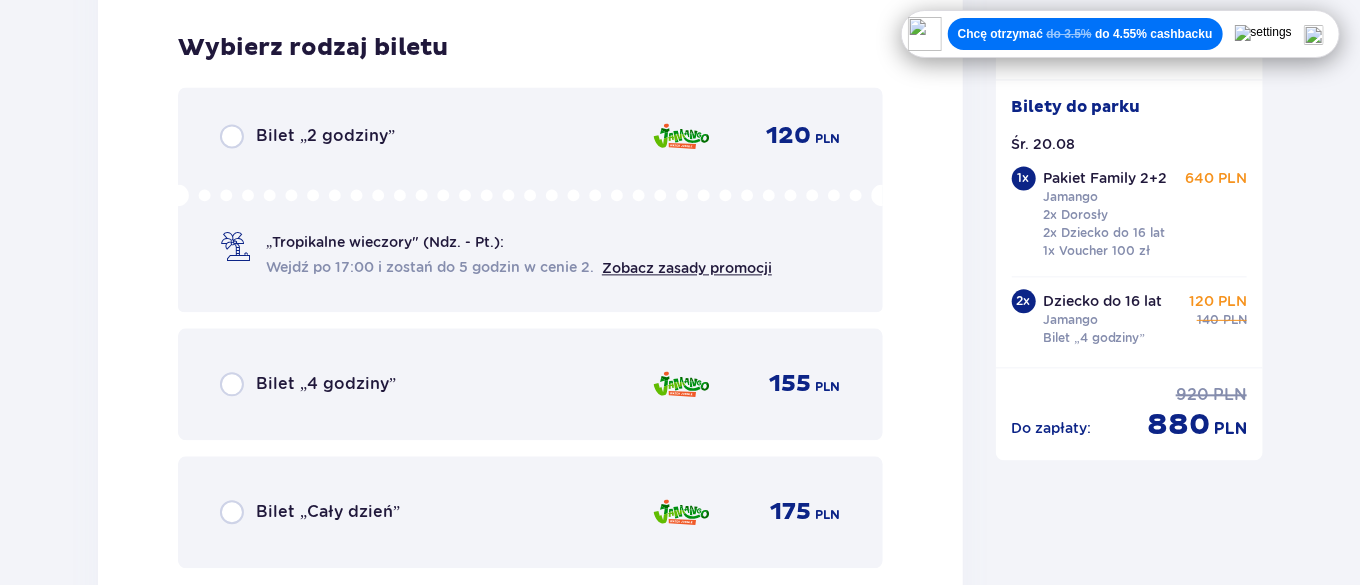 scroll, scrollTop: 5274, scrollLeft: 0, axis: vertical 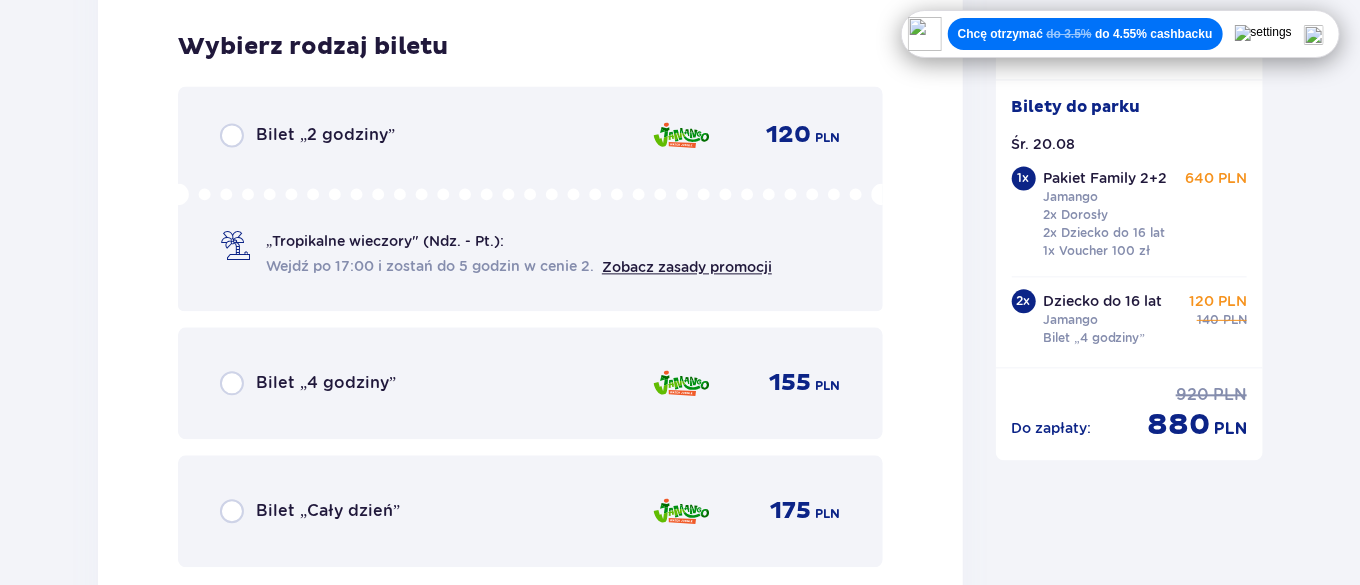 click on "Bilet „4 godziny” 155 PLN" at bounding box center [530, 383] 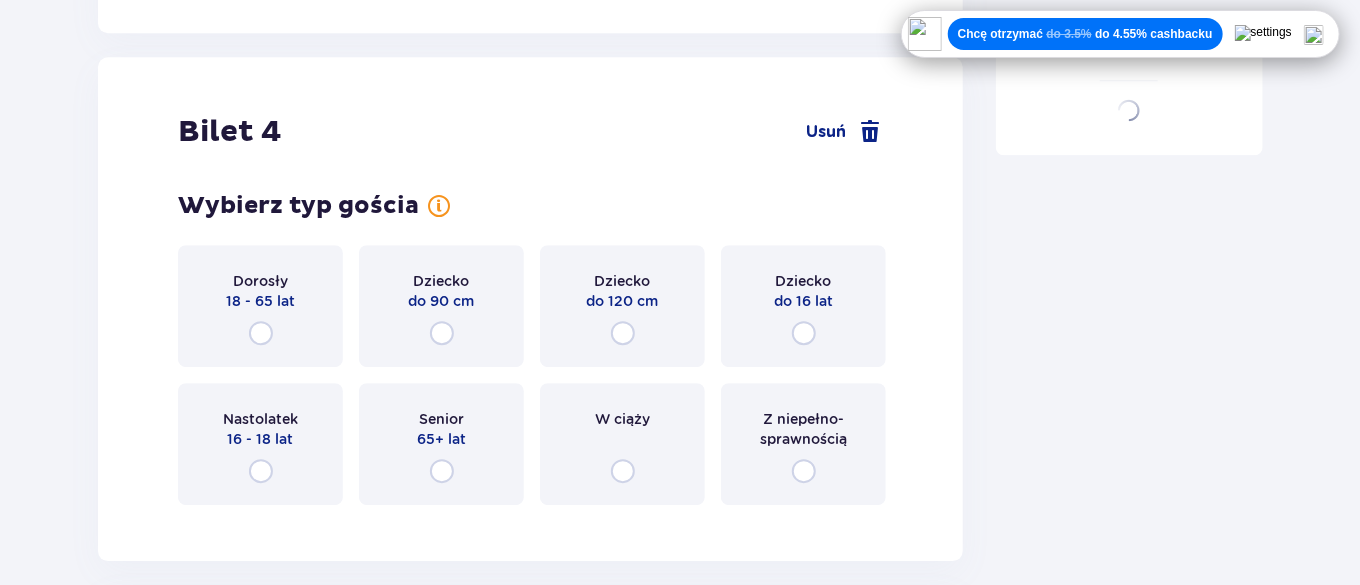 scroll, scrollTop: 5884, scrollLeft: 0, axis: vertical 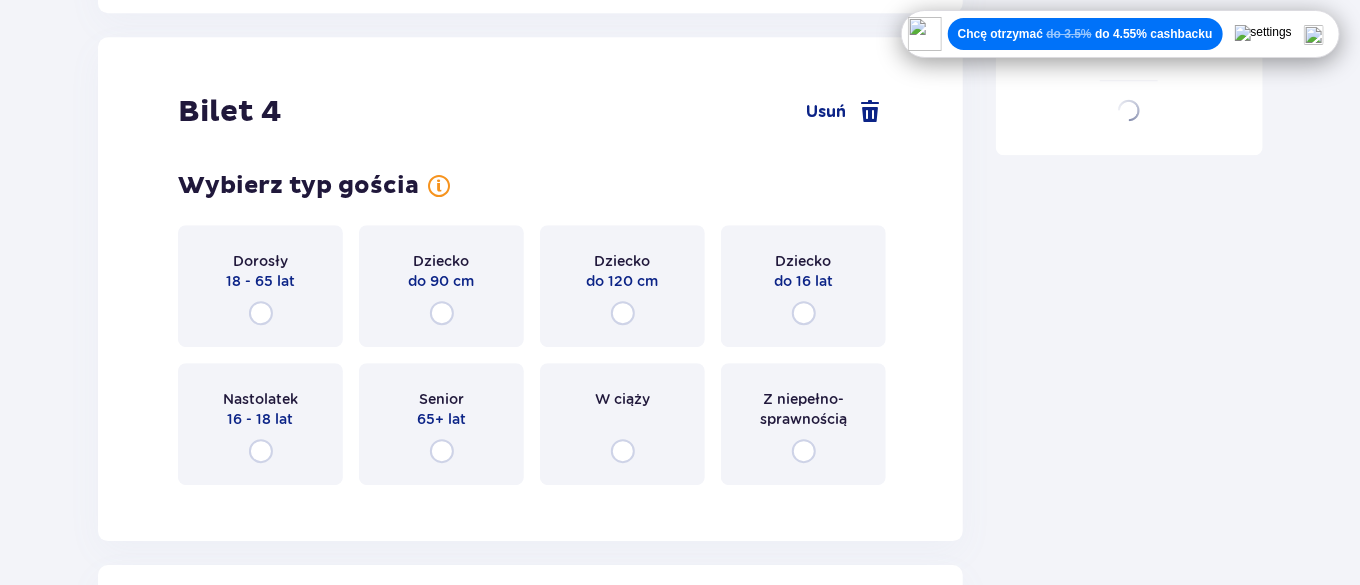 click on "16 - 18 lat" at bounding box center (261, 419) 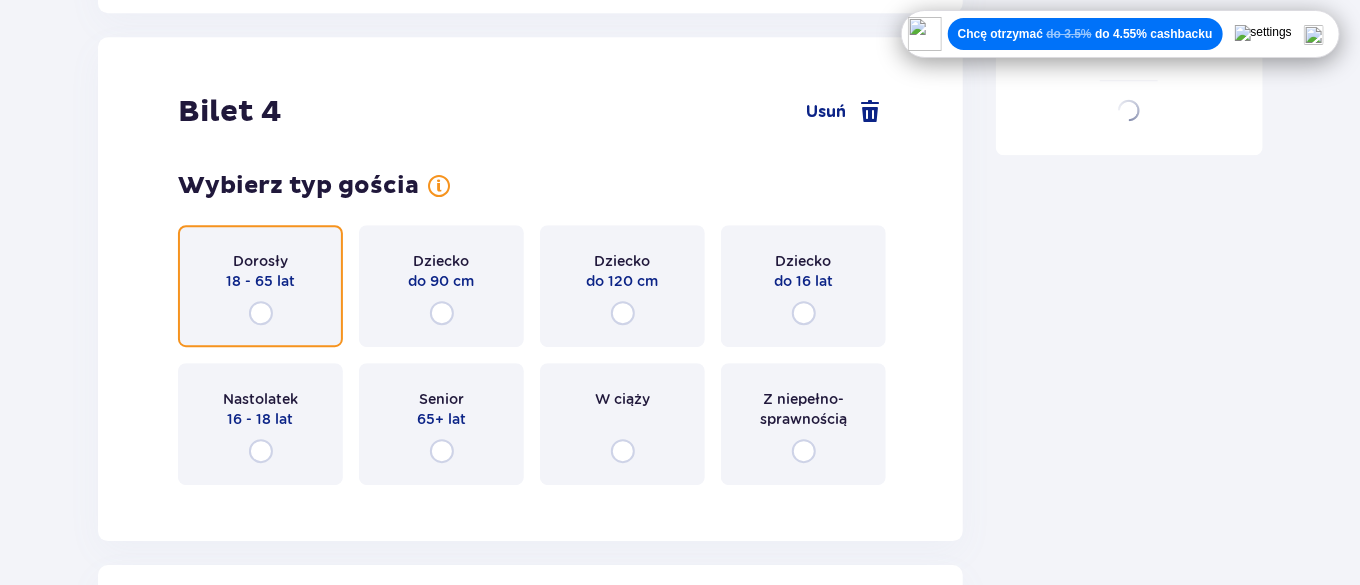 click at bounding box center [261, 313] 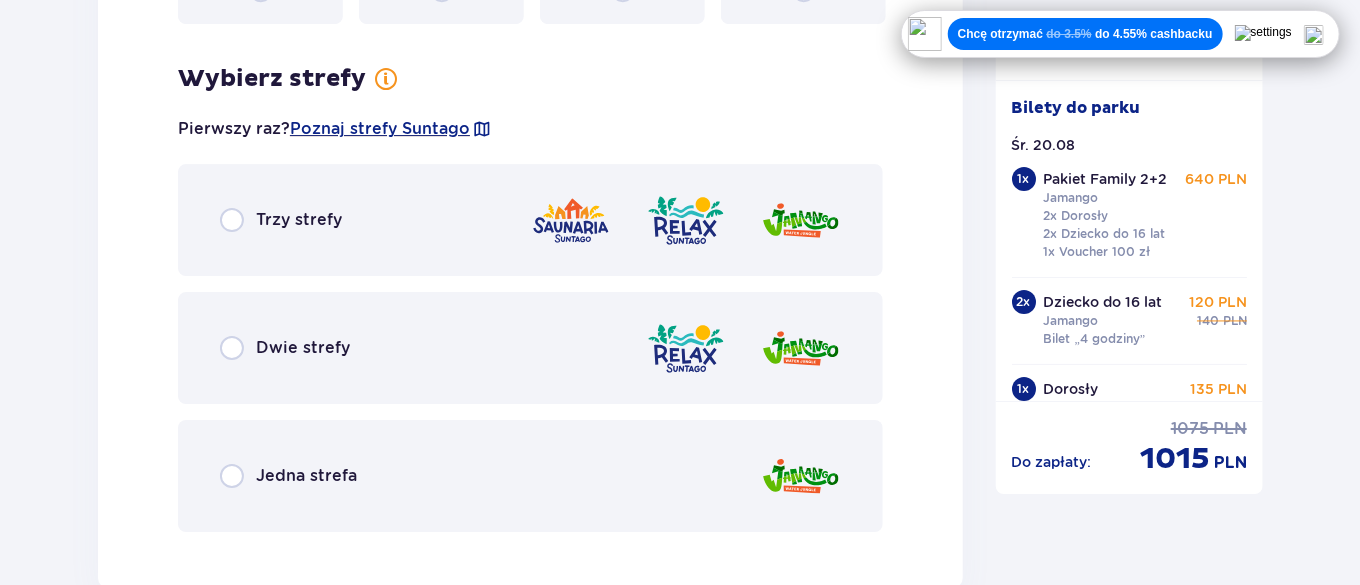 scroll, scrollTop: 6375, scrollLeft: 0, axis: vertical 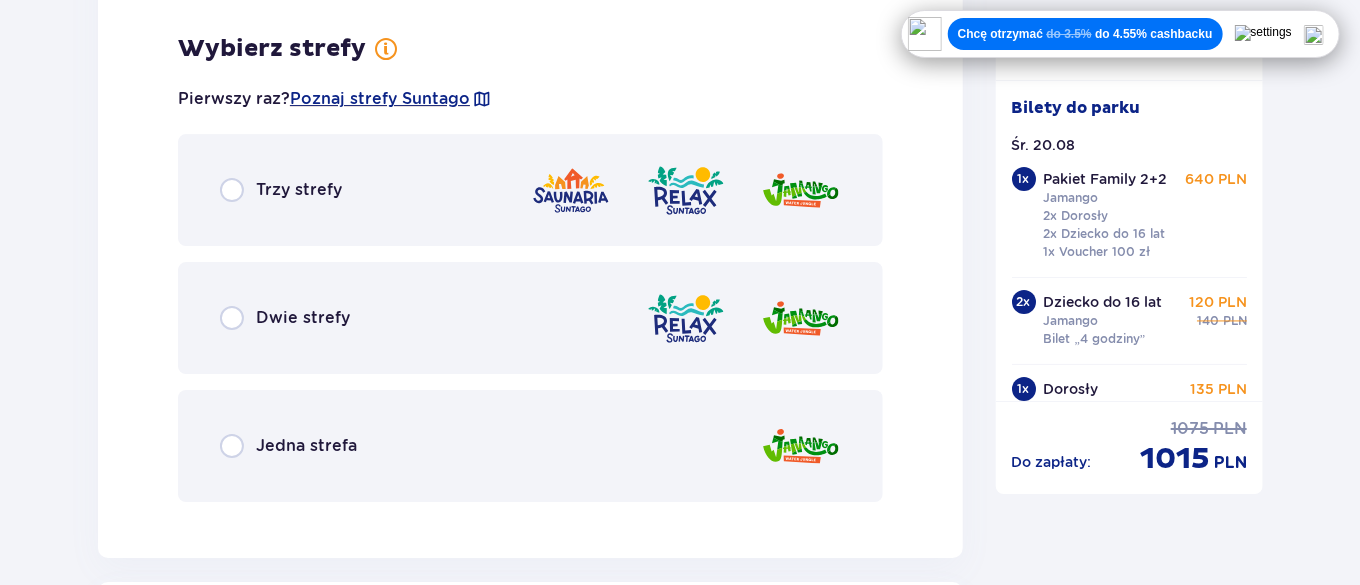 click on "Trzy strefy" at bounding box center (530, 190) 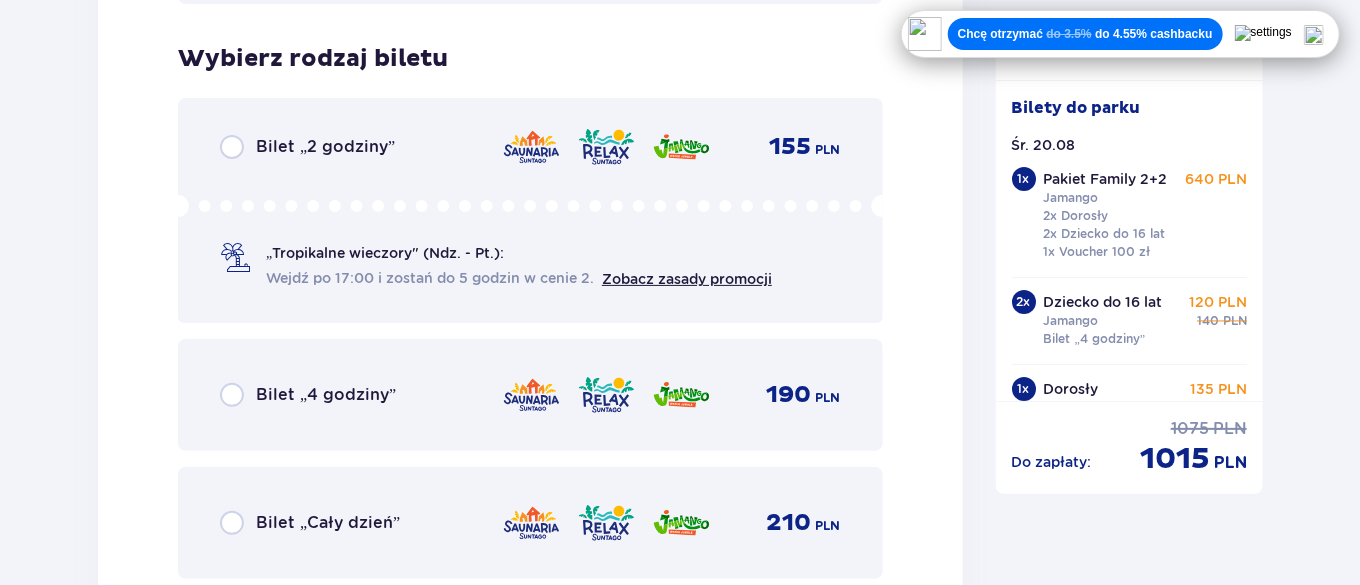 scroll, scrollTop: 6883, scrollLeft: 0, axis: vertical 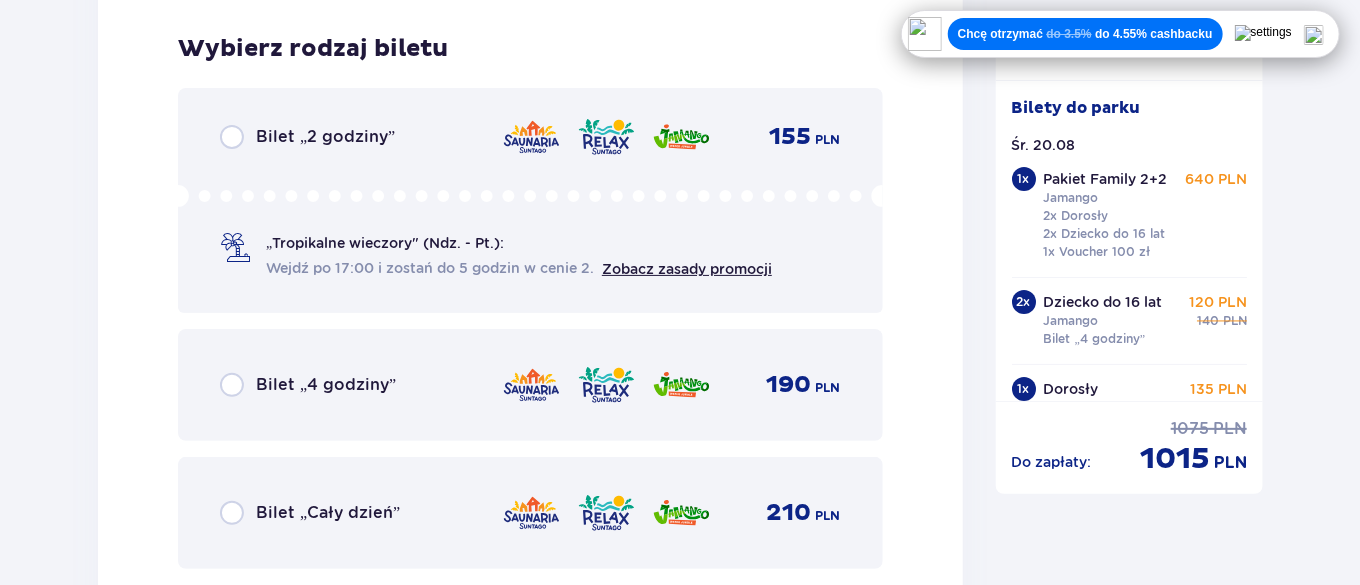 click on "Bilet „Cały dzień” 210 PLN" at bounding box center [530, 513] 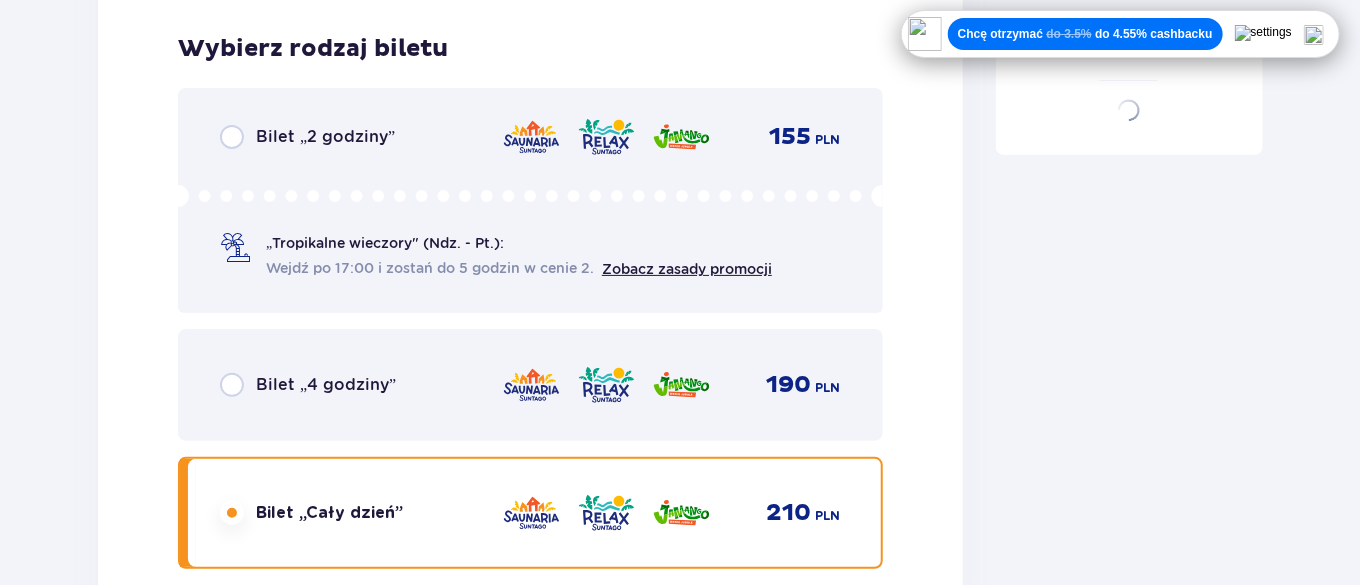 click on "Bilet „2 godziny” 155 PLN „Tropikalne wieczory" (Ndz. - Pt.): Wejdź po 17:00 i zostań do 5 godzin w cenie 2. Zobacz zasady promocji Bilet „4 godziny” 190 PLN Bilet „Cały dzień” 210 PLN" at bounding box center (530, 328) 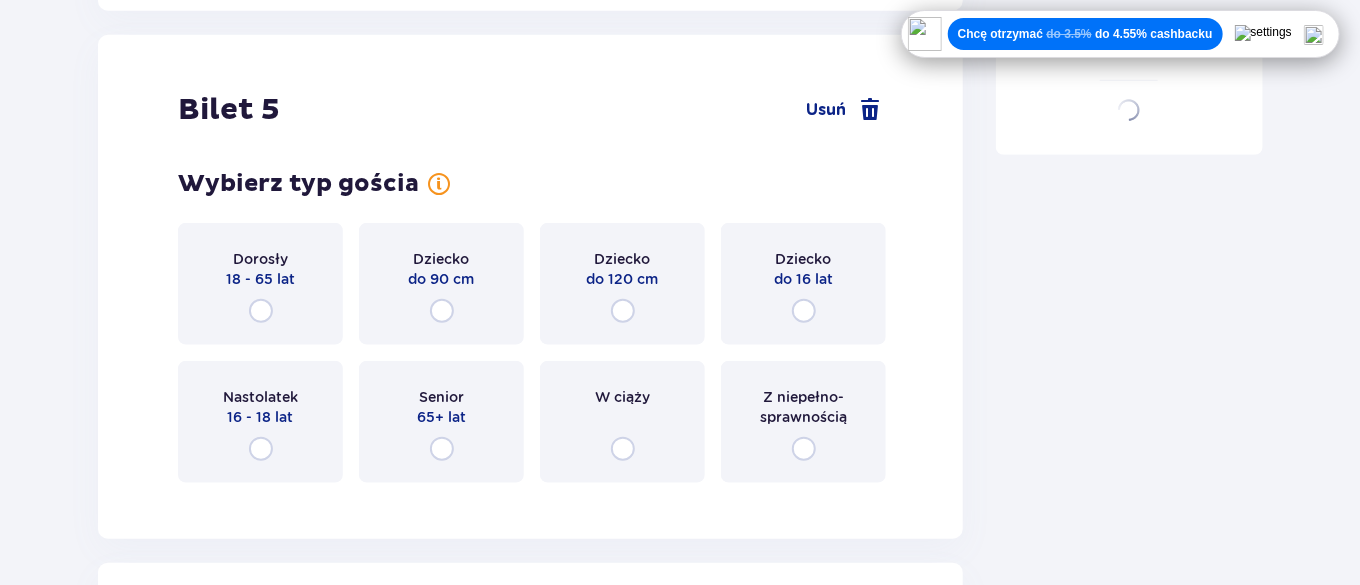 click on "Dorosły 18 - 65 lat" at bounding box center [260, 284] 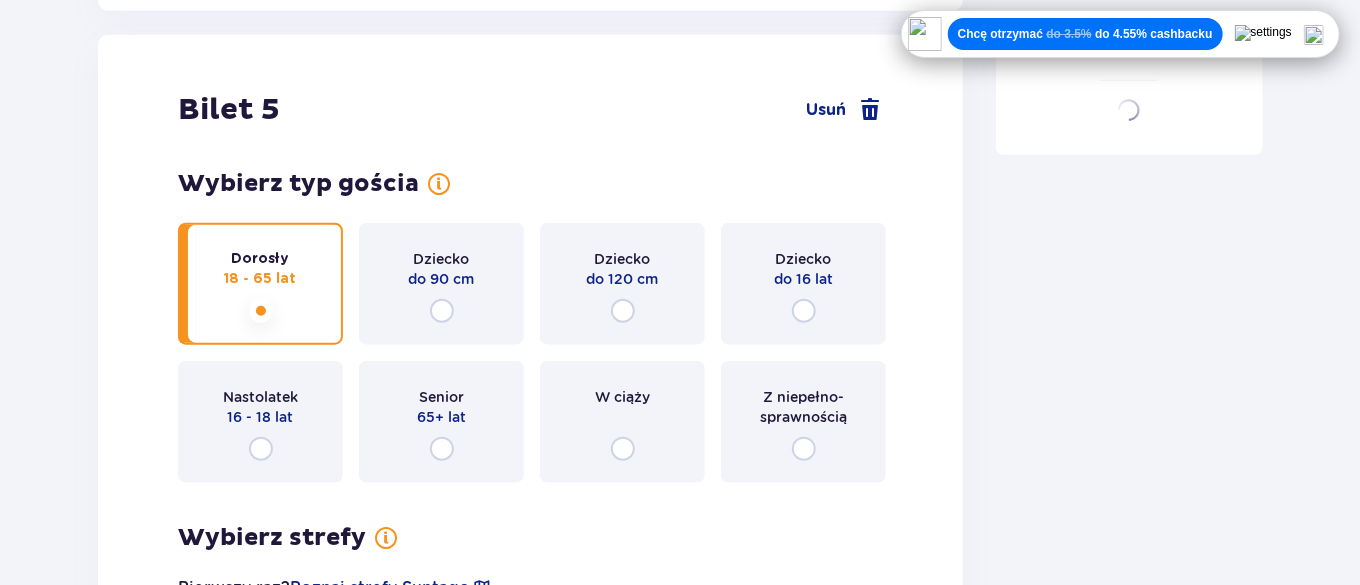 click at bounding box center [1314, 35] 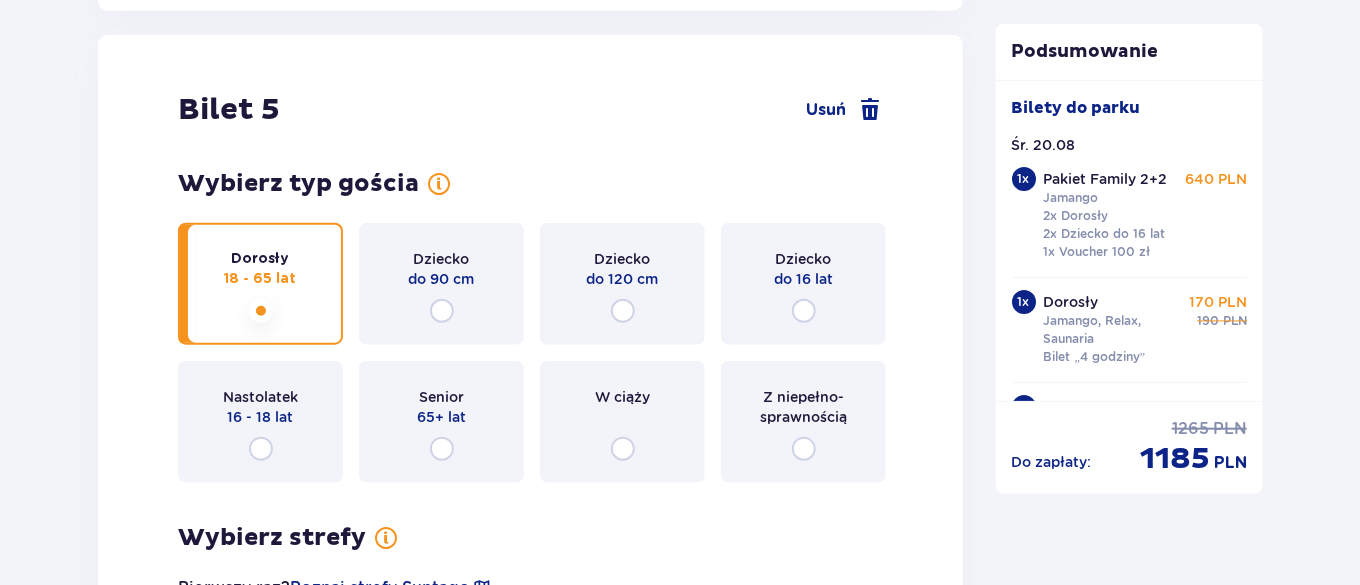 scroll, scrollTop: 7985, scrollLeft: 0, axis: vertical 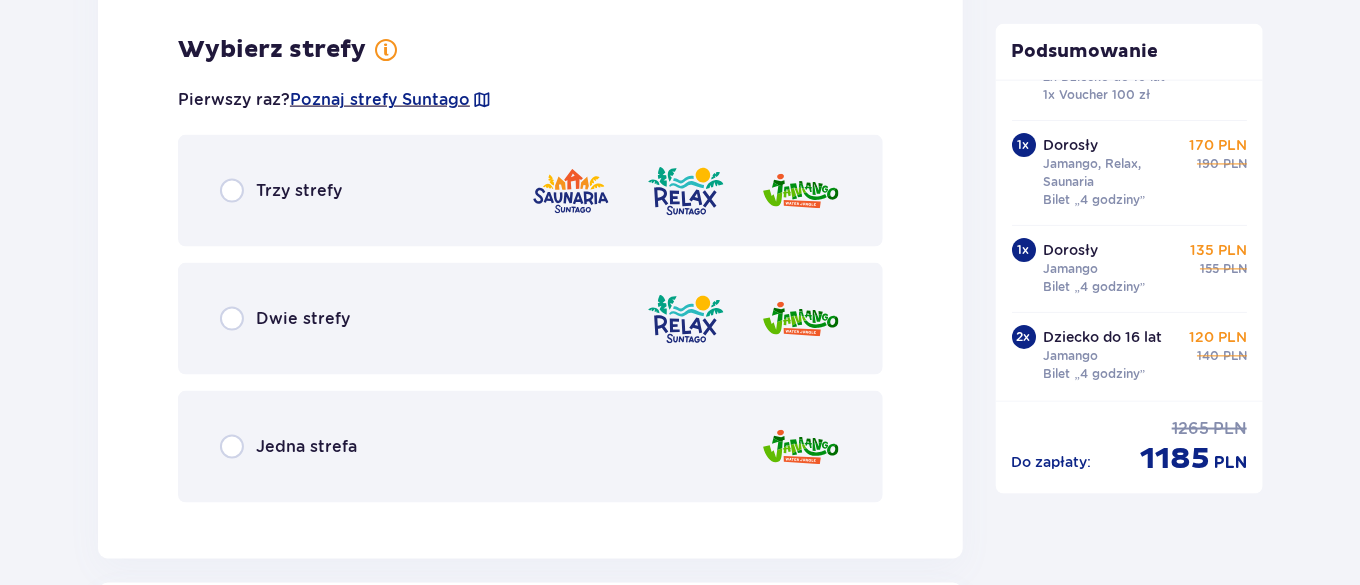 click on "Trzy strefy" at bounding box center [530, 191] 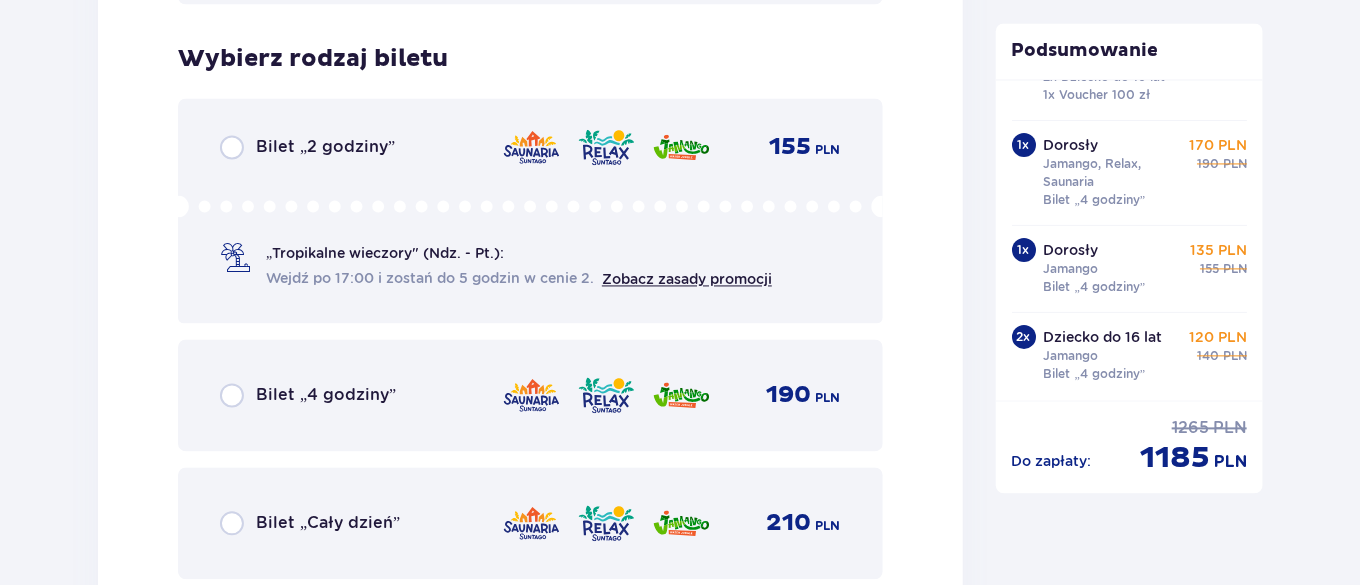 scroll, scrollTop: 8492, scrollLeft: 0, axis: vertical 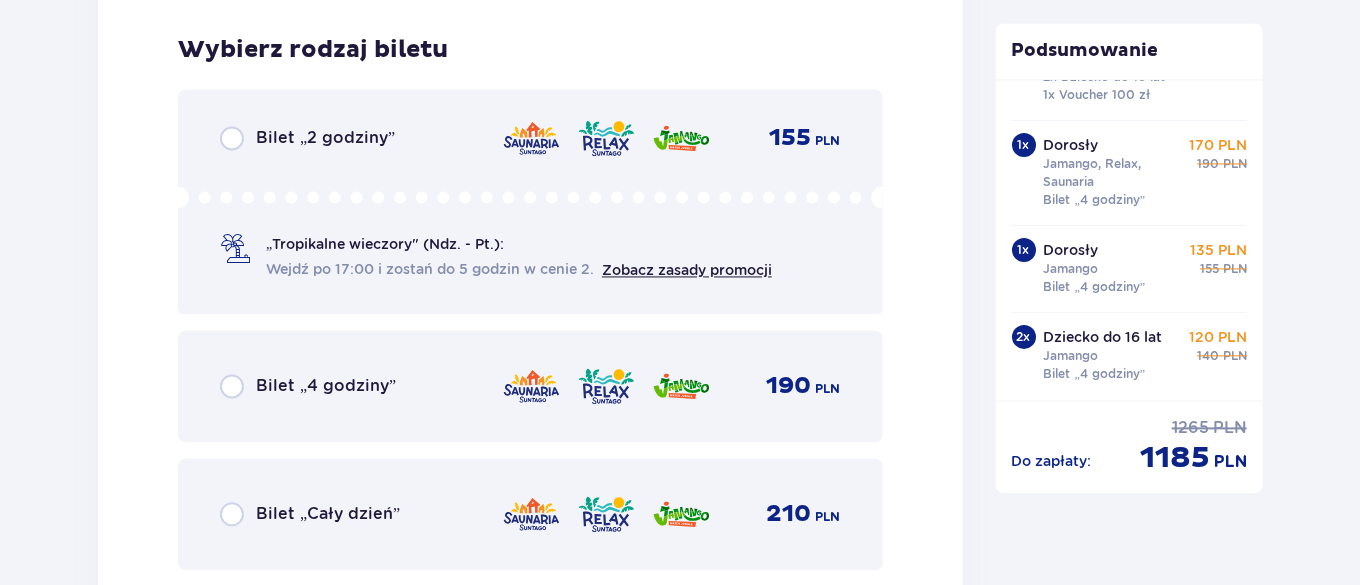 click on "Bilet „4 godziny”" at bounding box center (326, 387) 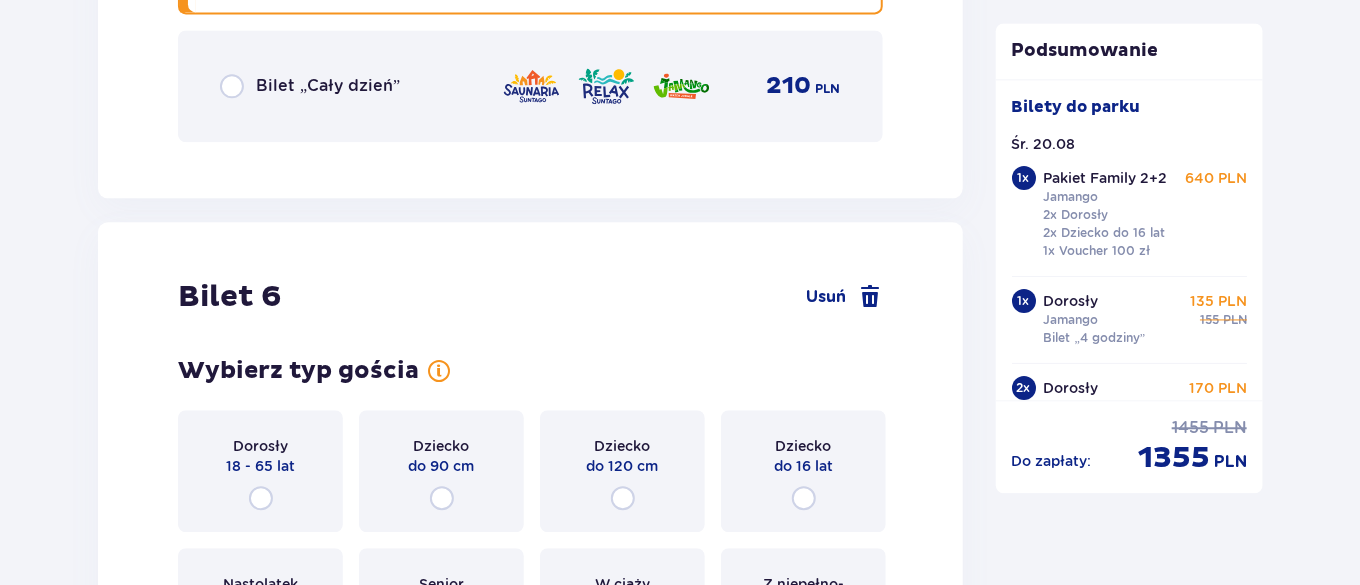 scroll, scrollTop: 8551, scrollLeft: 0, axis: vertical 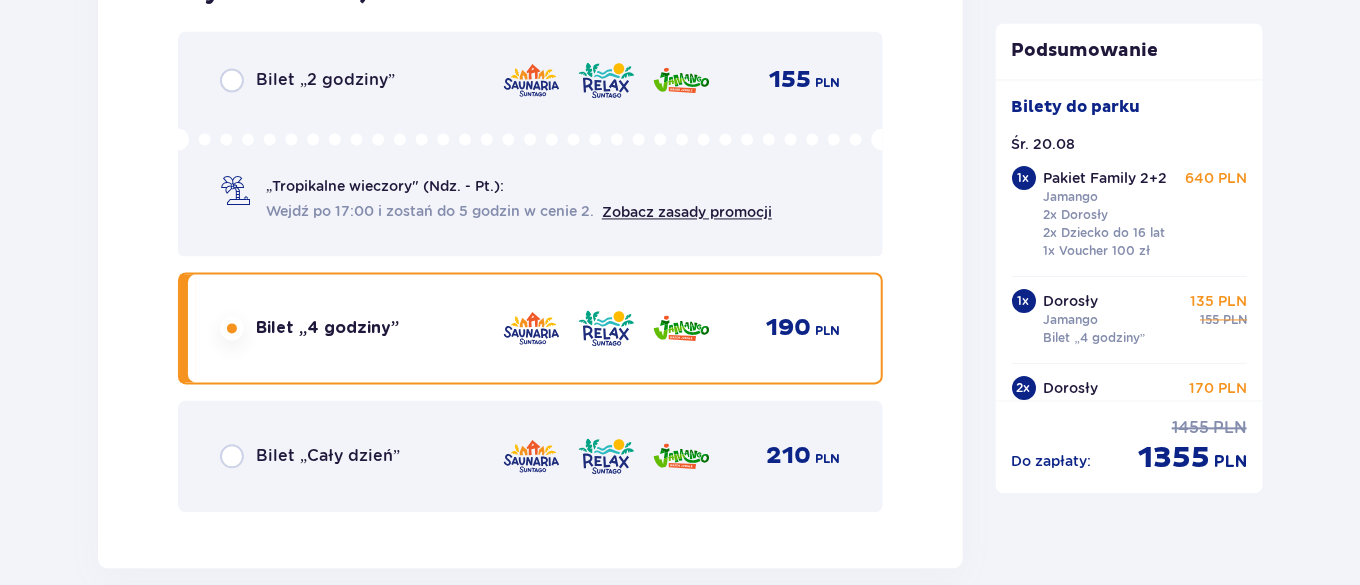 click on "Bilet „Cały dzień”" at bounding box center (328, 456) 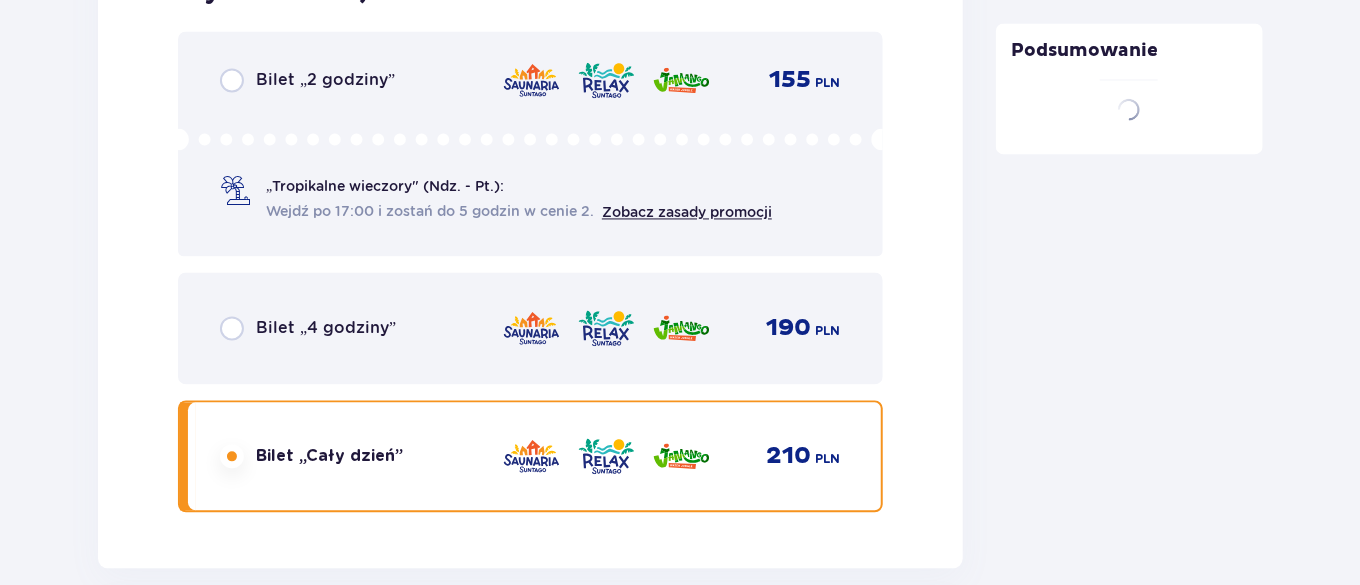 click on "Bilet „Cały dzień” 210 PLN" at bounding box center [530, 456] 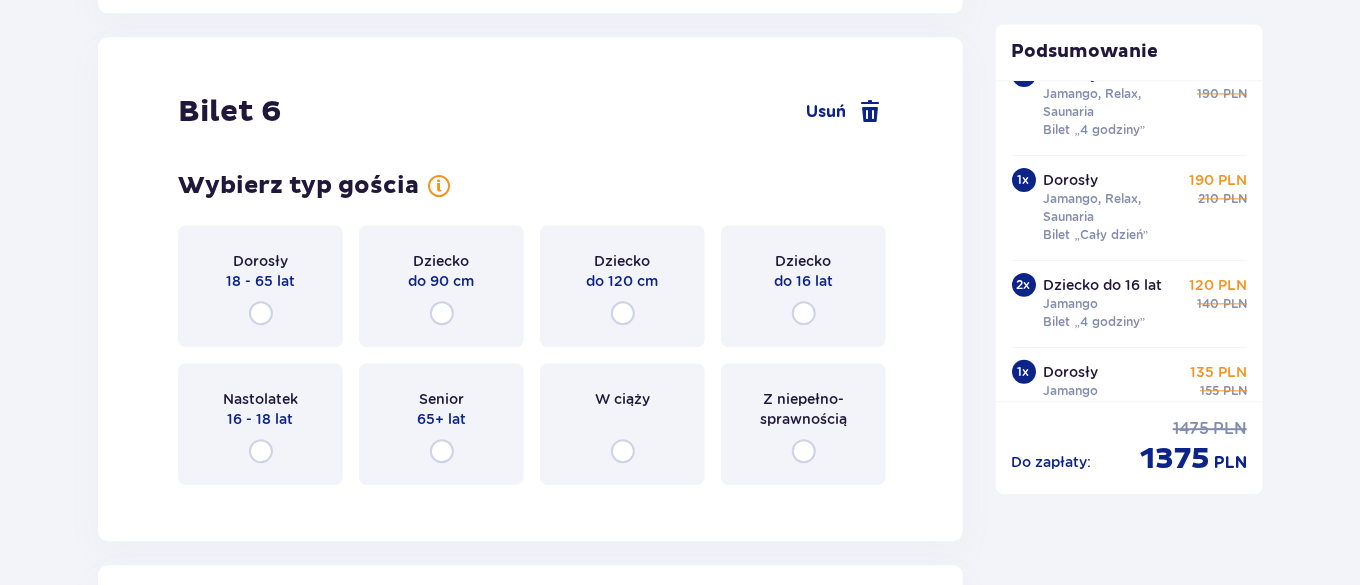 scroll, scrollTop: 262, scrollLeft: 0, axis: vertical 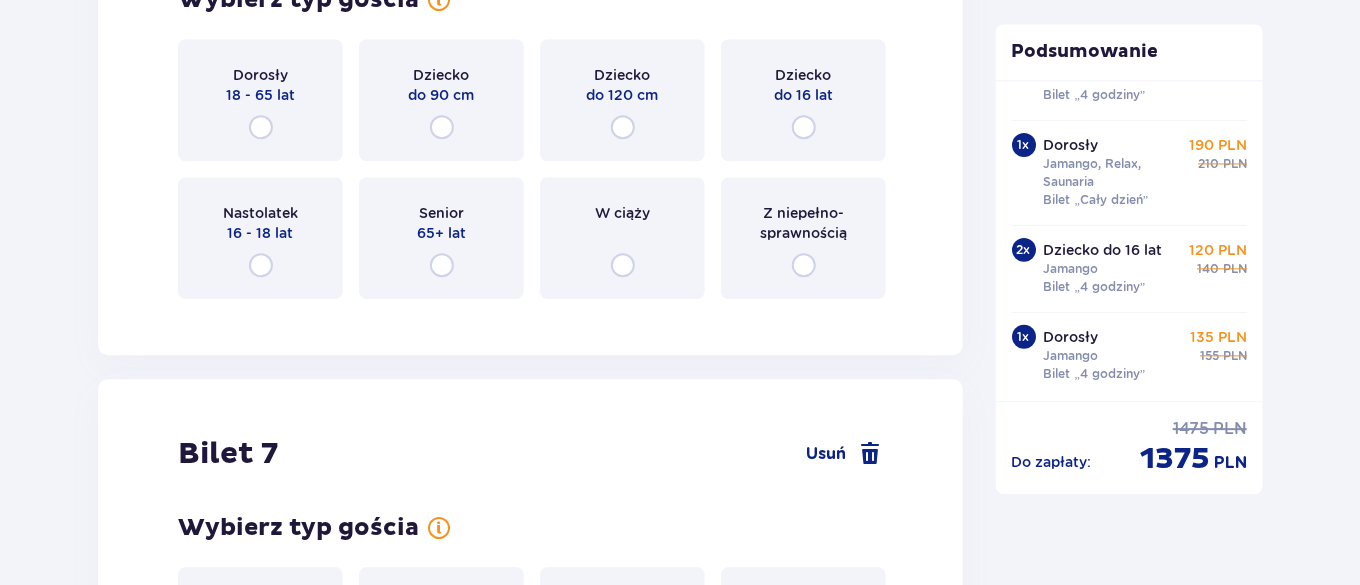 click on "Dorosły 18 - 65 lat" at bounding box center [260, 100] 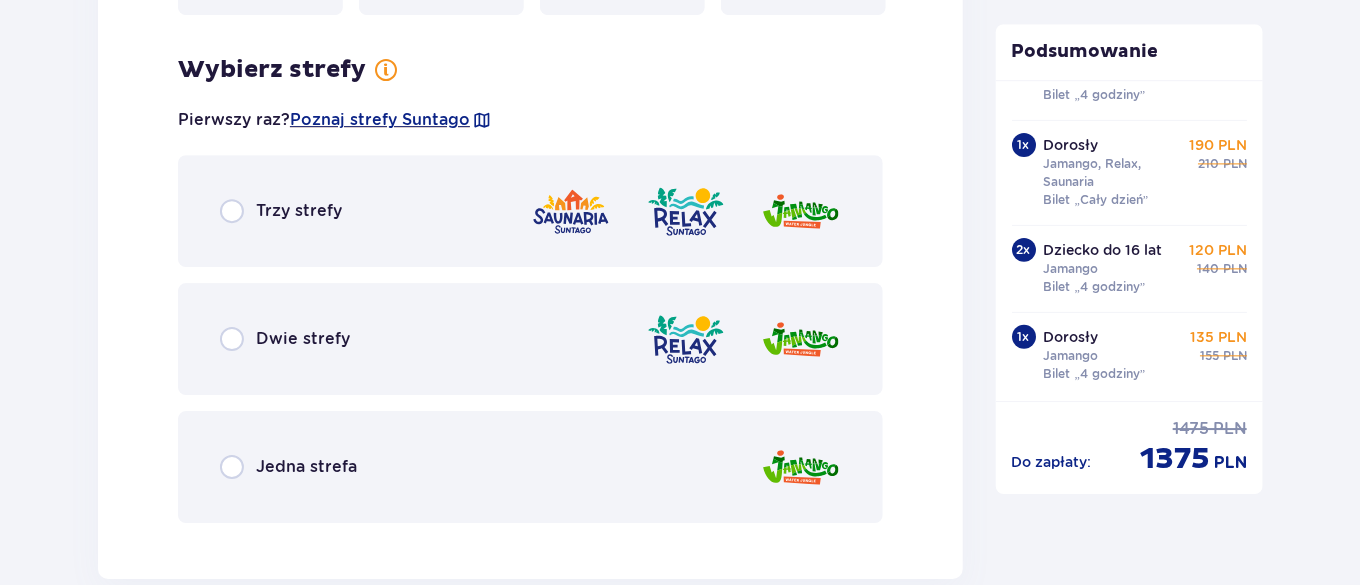scroll, scrollTop: 9594, scrollLeft: 0, axis: vertical 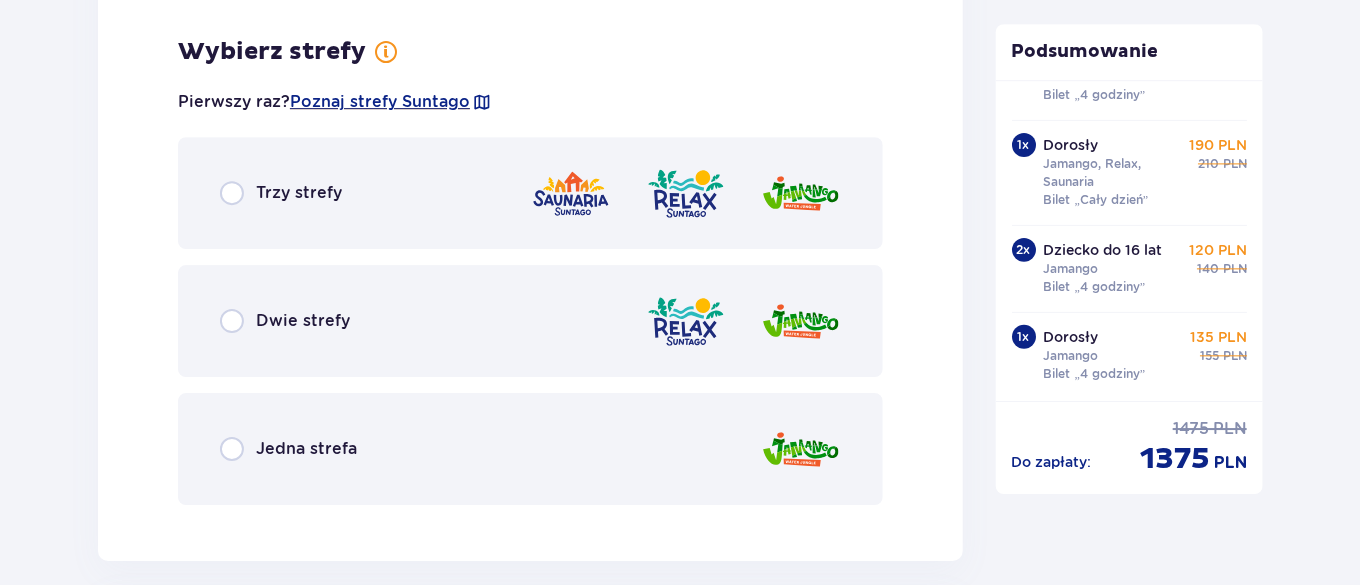 click on "Trzy strefy" at bounding box center [299, 193] 